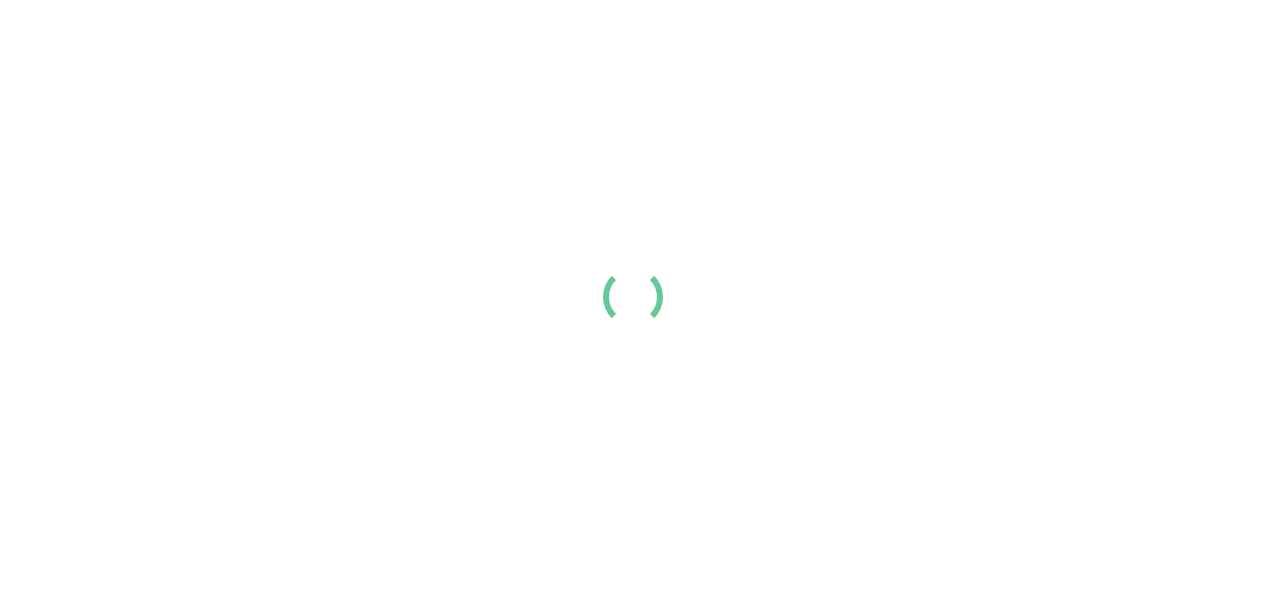scroll, scrollTop: 0, scrollLeft: 0, axis: both 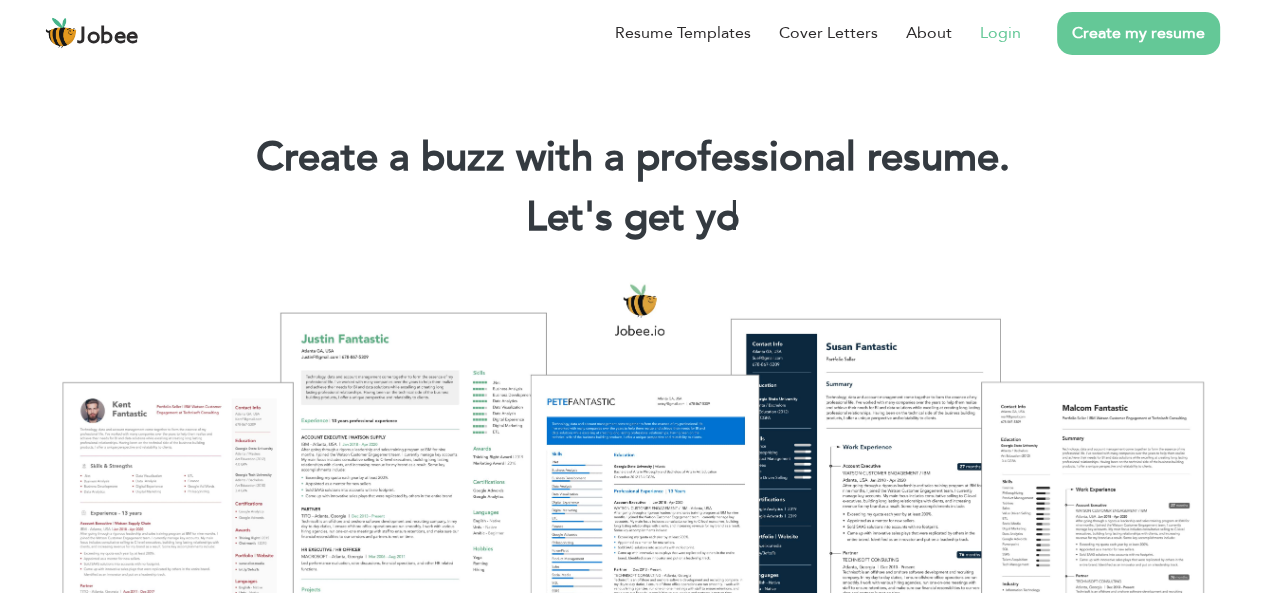 click on "Login" at bounding box center (1000, 33) 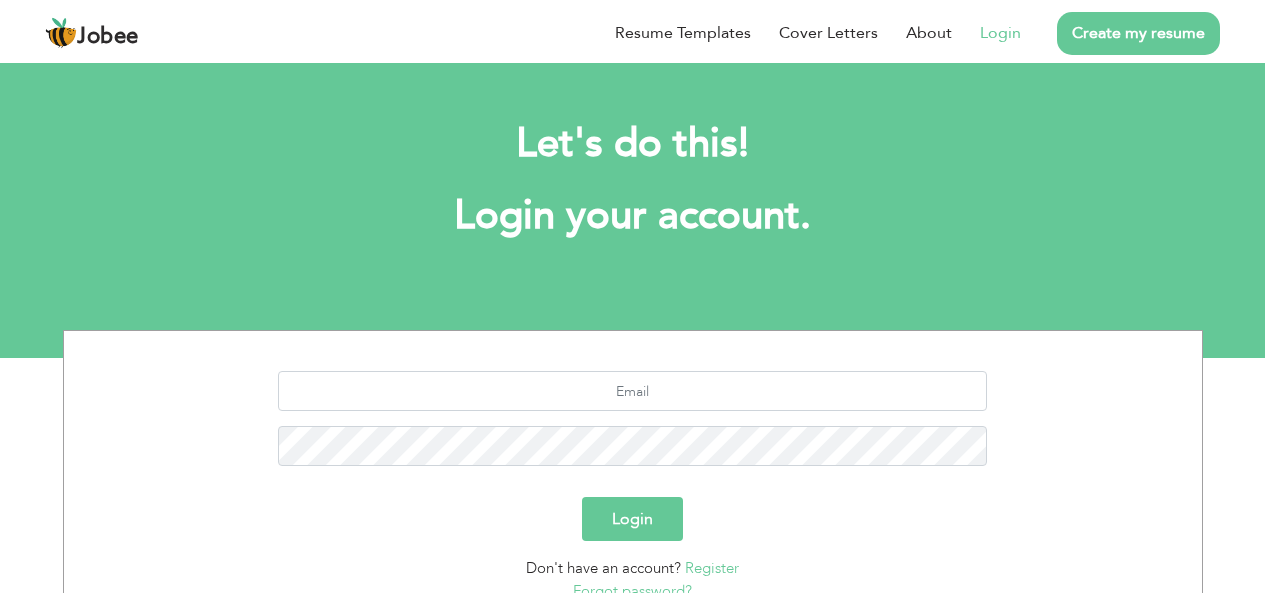 scroll, scrollTop: 0, scrollLeft: 0, axis: both 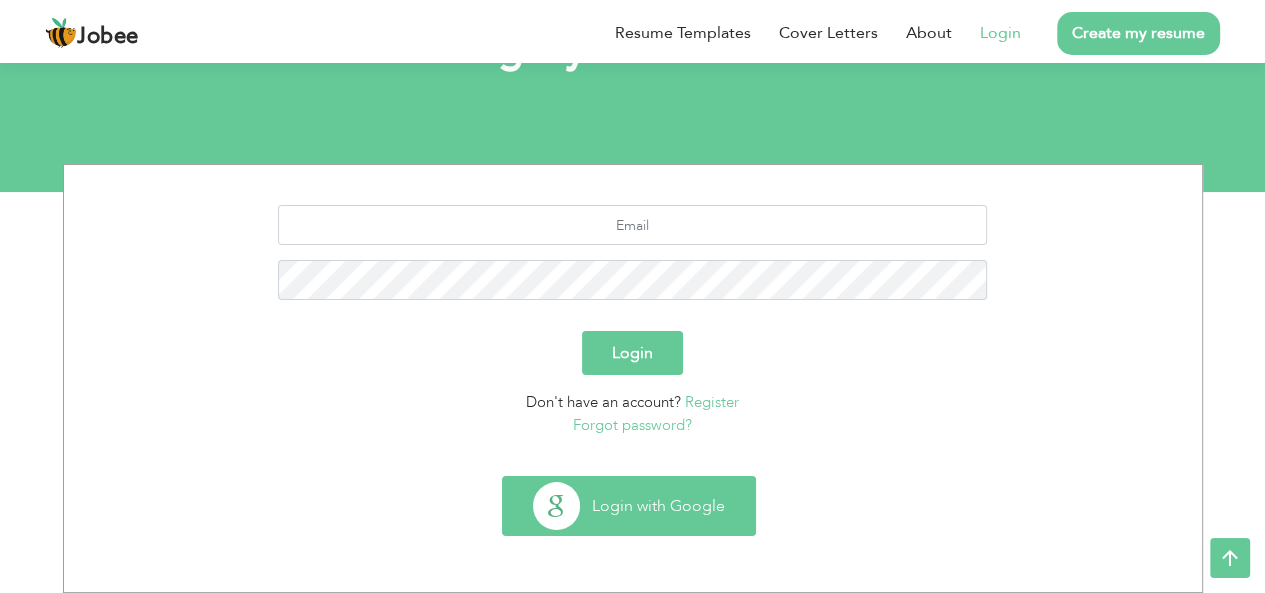 click on "Login with Google" at bounding box center [629, 506] 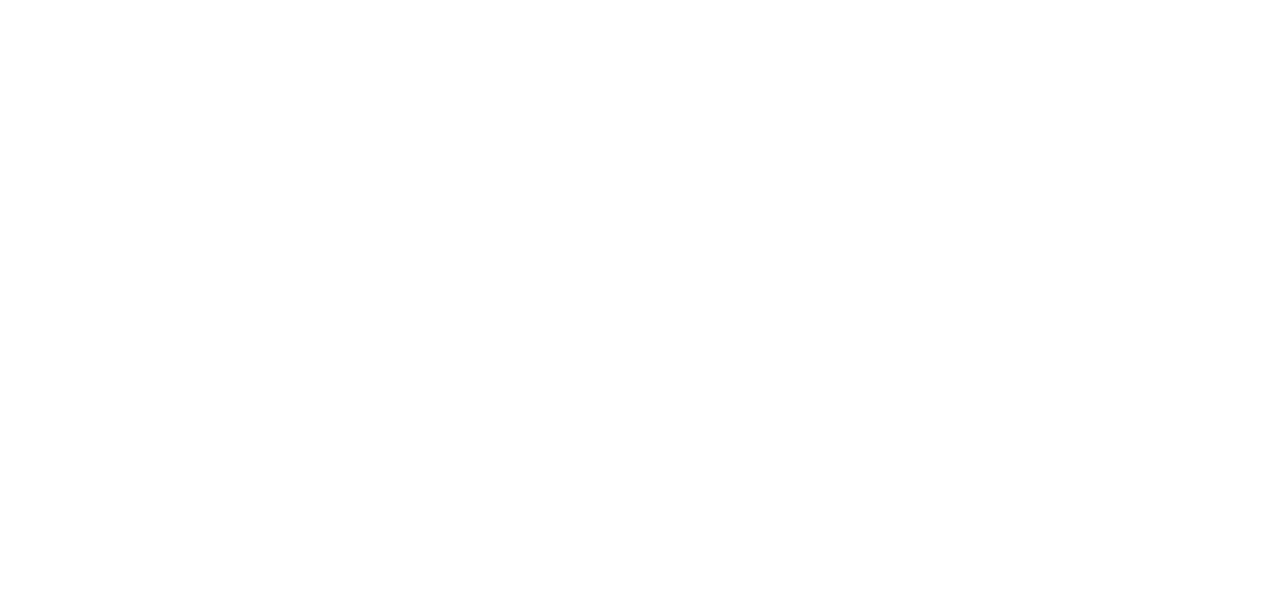 scroll, scrollTop: 0, scrollLeft: 0, axis: both 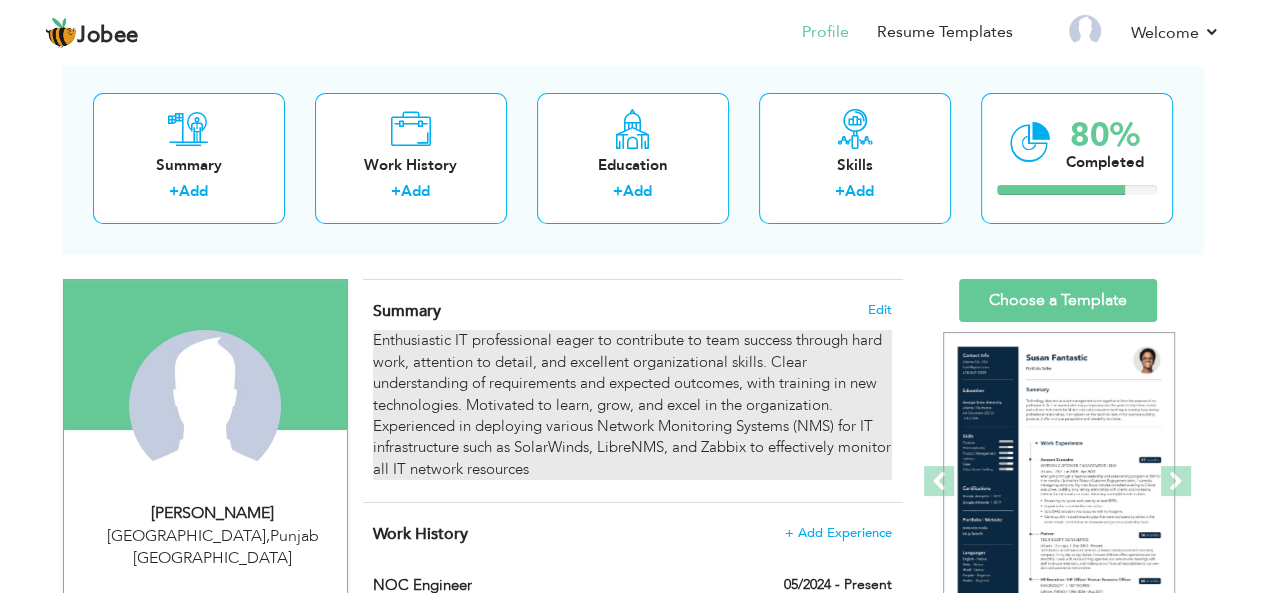 click on "Enthusiastic IT professional eager to contribute to team success through hard work, attention to detail, and excellent organizational skills. Clear understanding of requirements and expected outcomes, with training in new technologies. Motivated to learn, grow, and excel in the organization. Experienced in deploying various Network Monitoring Systems (NMS) for IT infrastructure such as SolarWinds, LibreNMS, and Zabbix to effectively monitor all IT network resources" at bounding box center (632, 405) 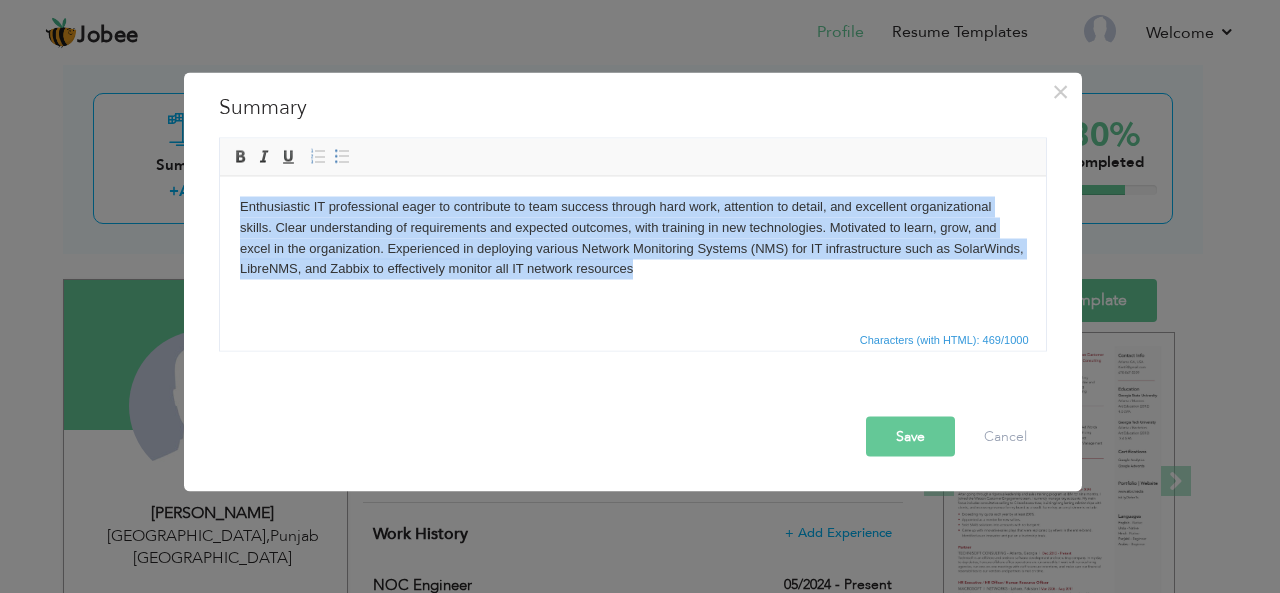 drag, startPoint x: 648, startPoint y: 278, endPoint x: 220, endPoint y: 214, distance: 432.7586 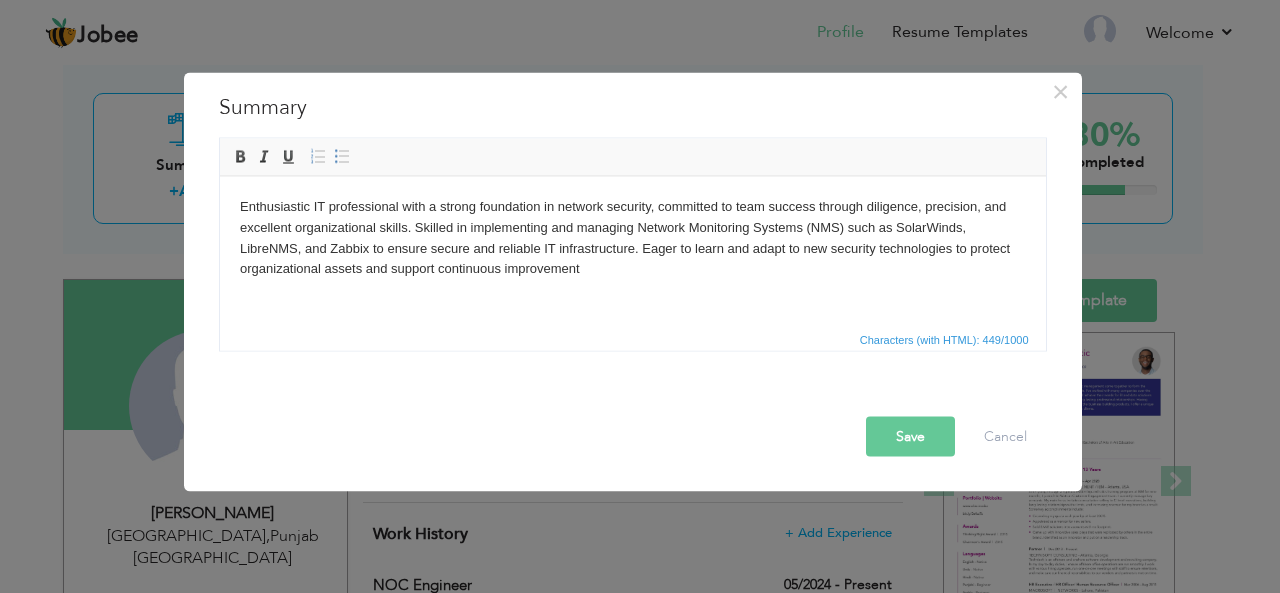 click on "Save" at bounding box center (910, 436) 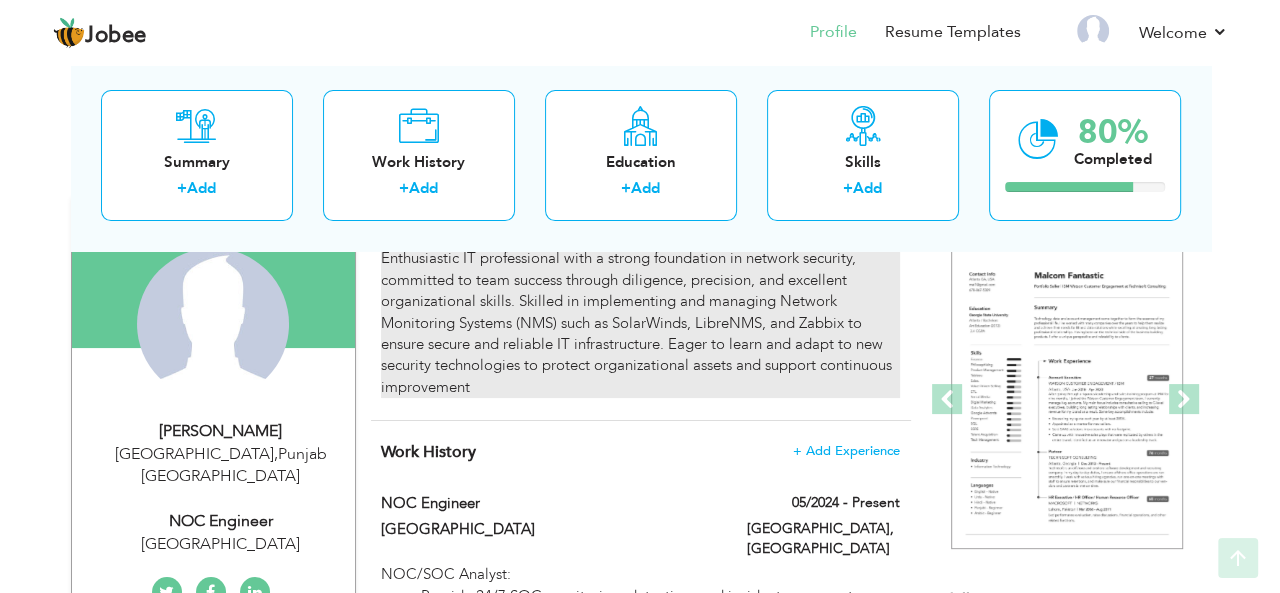 scroll, scrollTop: 336, scrollLeft: 0, axis: vertical 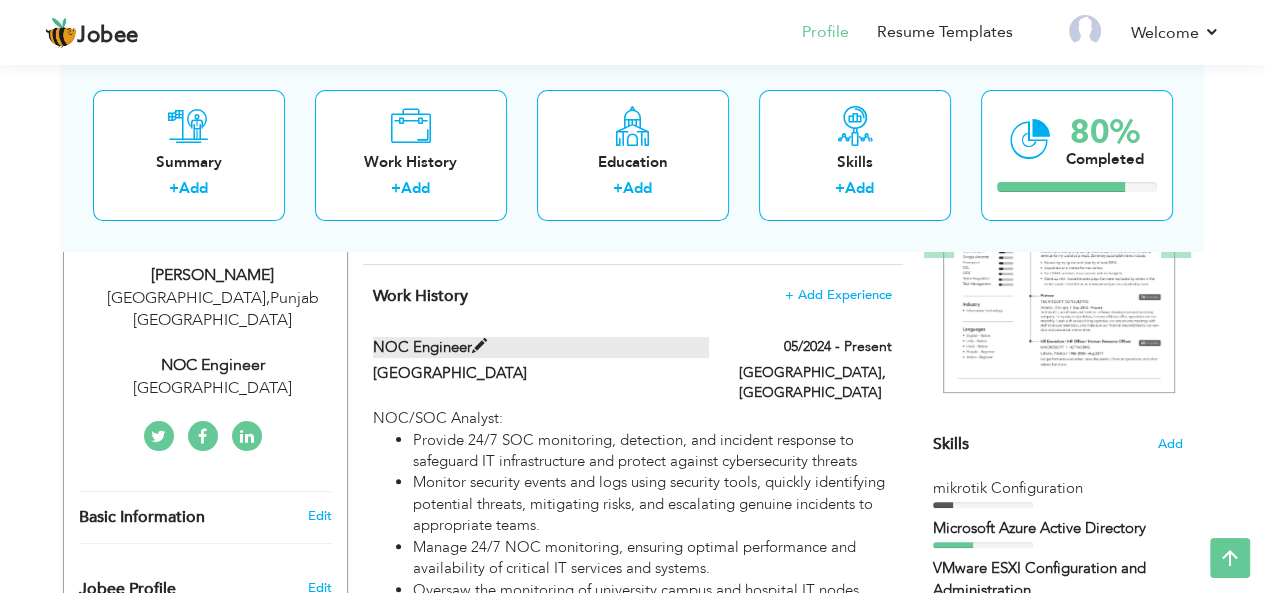 click on "NOC Engineer" at bounding box center [541, 347] 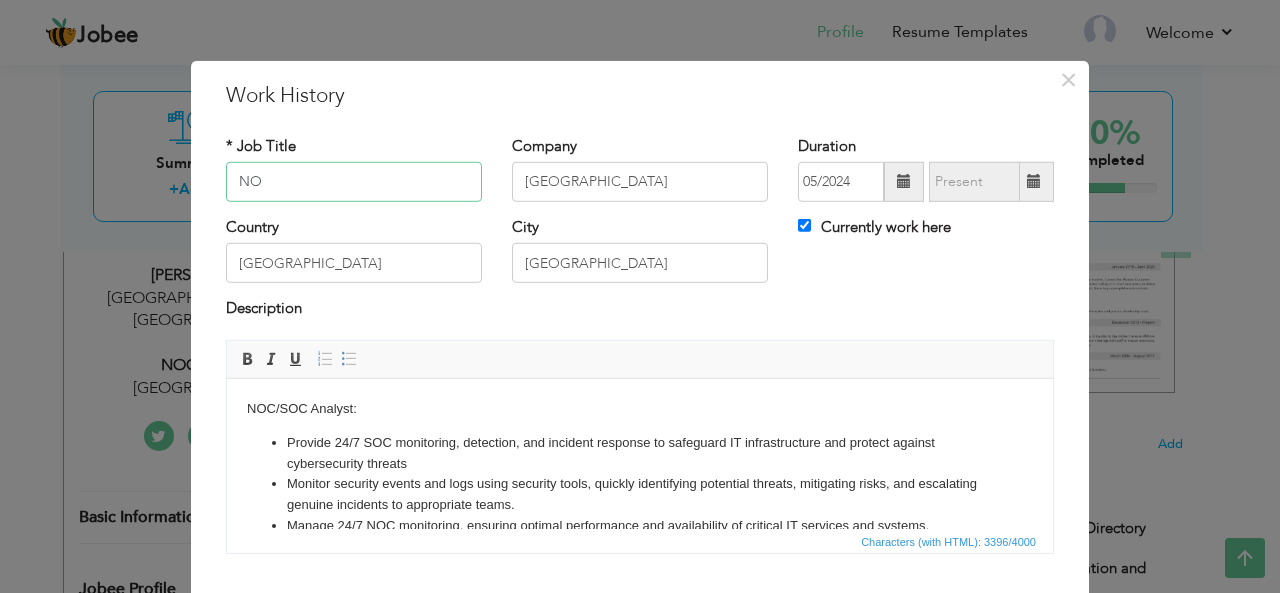 type on "N" 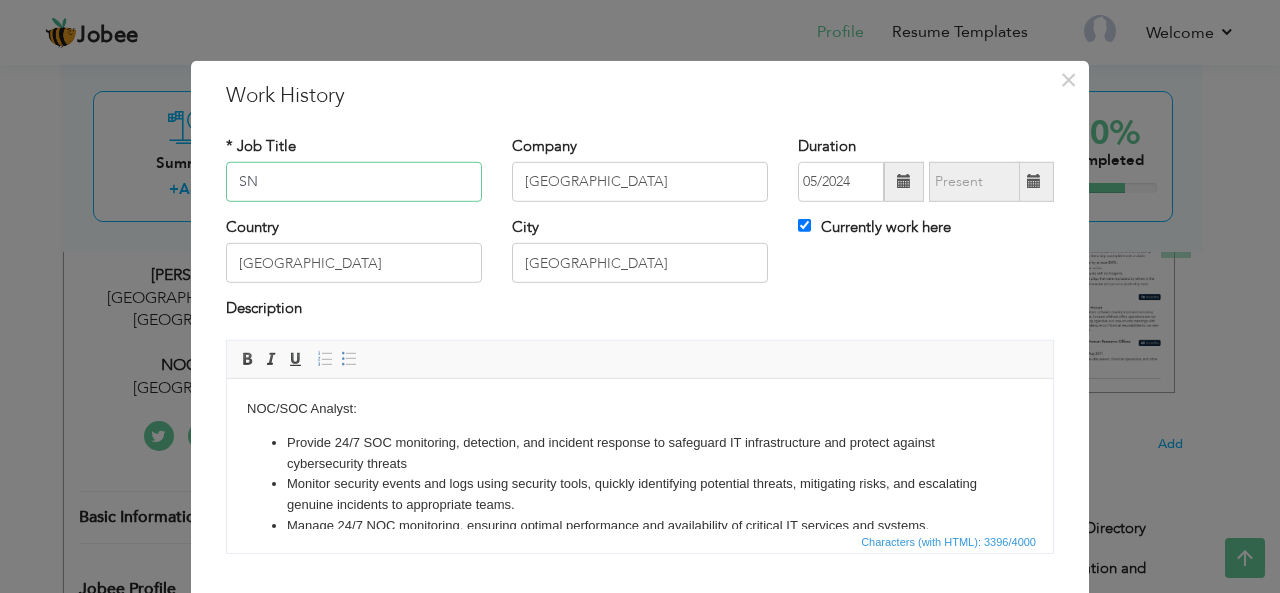 type on "S" 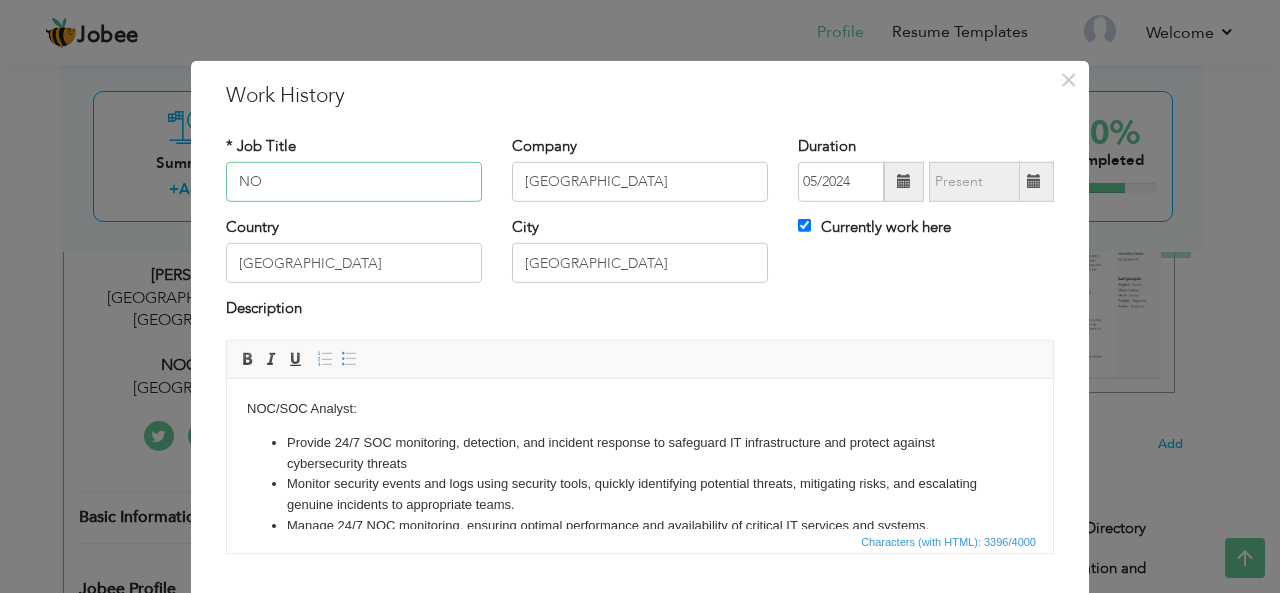 type on "N" 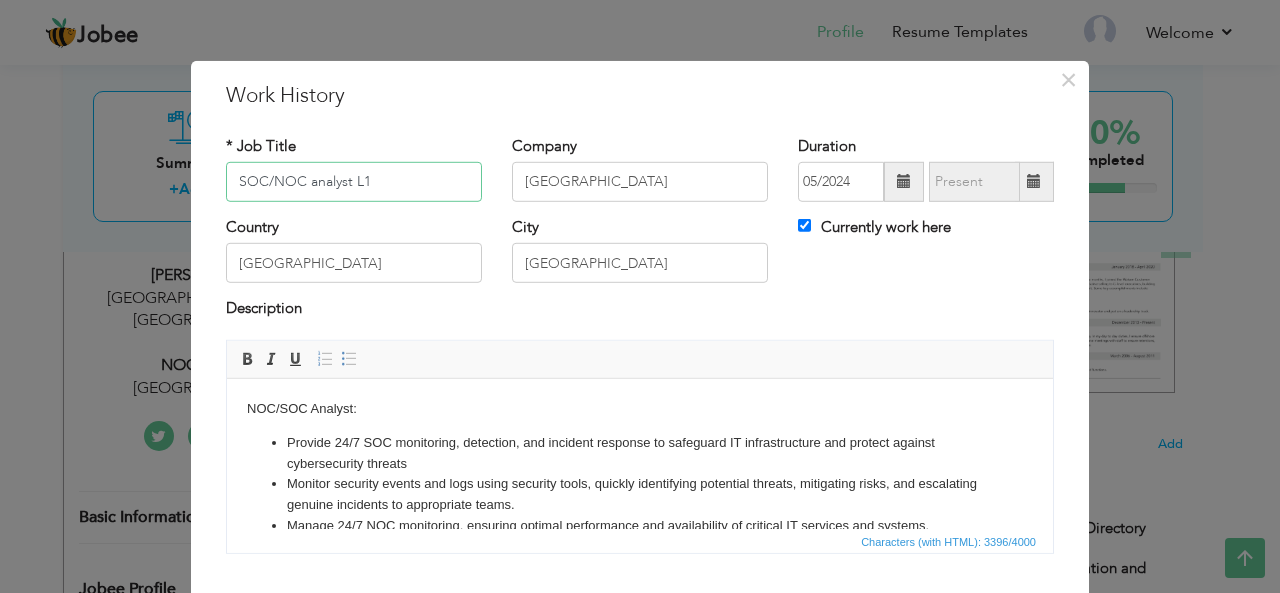 click on "SOC/NOC analyst L1" at bounding box center [354, 182] 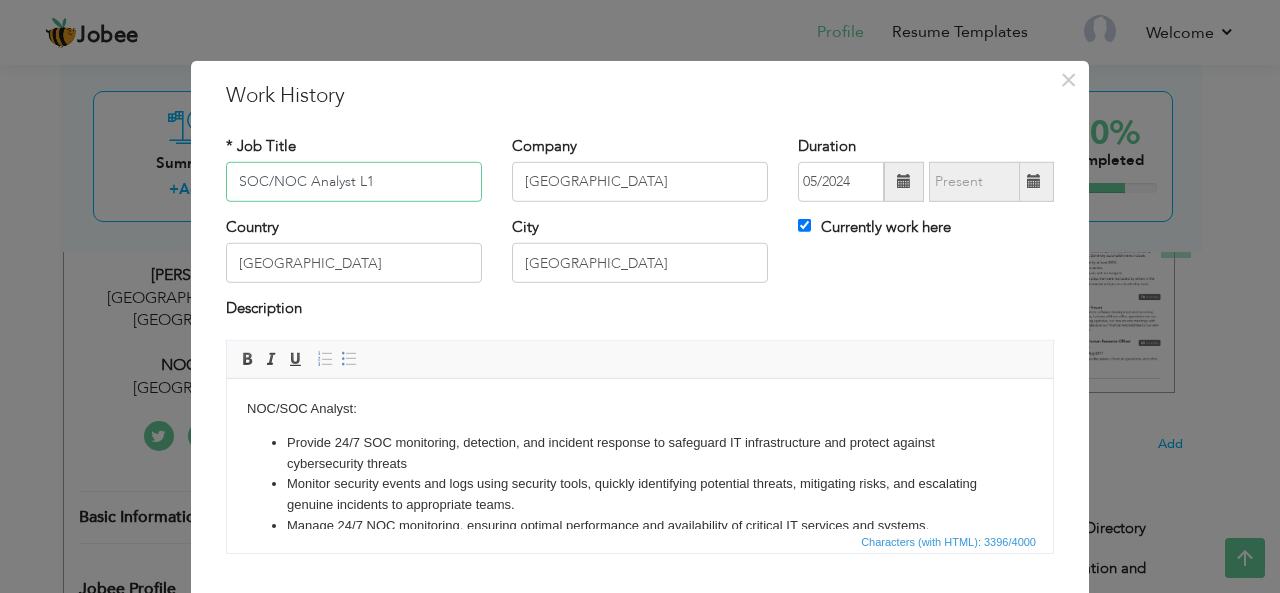 click on "SOC/NOC Analyst L1" at bounding box center (354, 182) 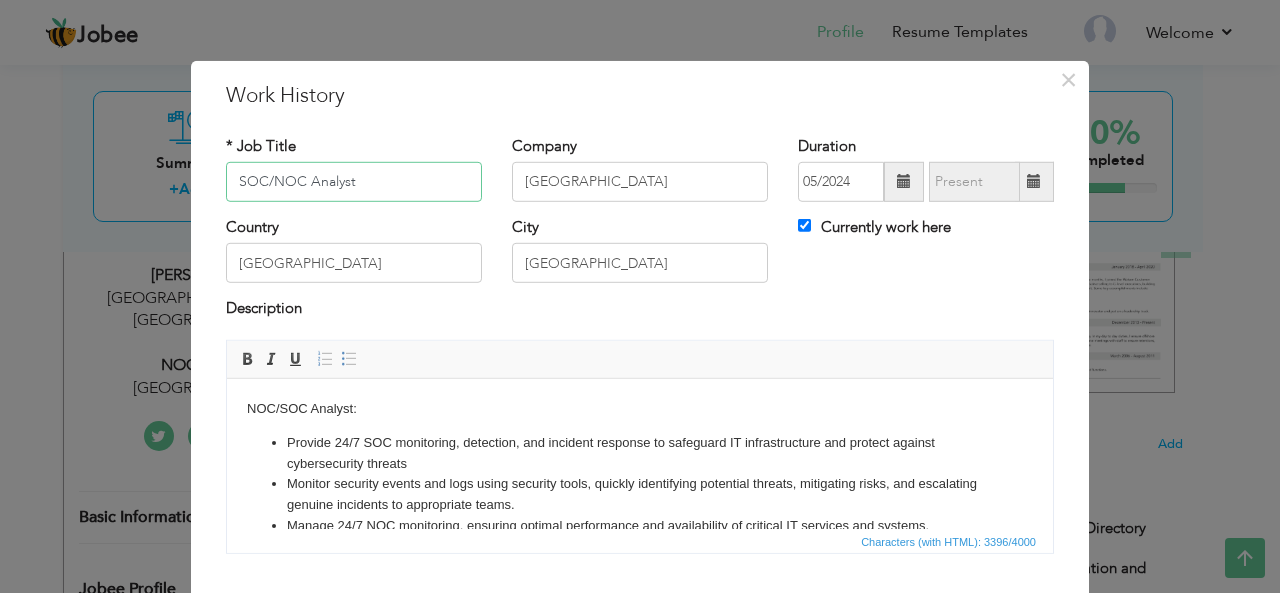 scroll, scrollTop: 122, scrollLeft: 0, axis: vertical 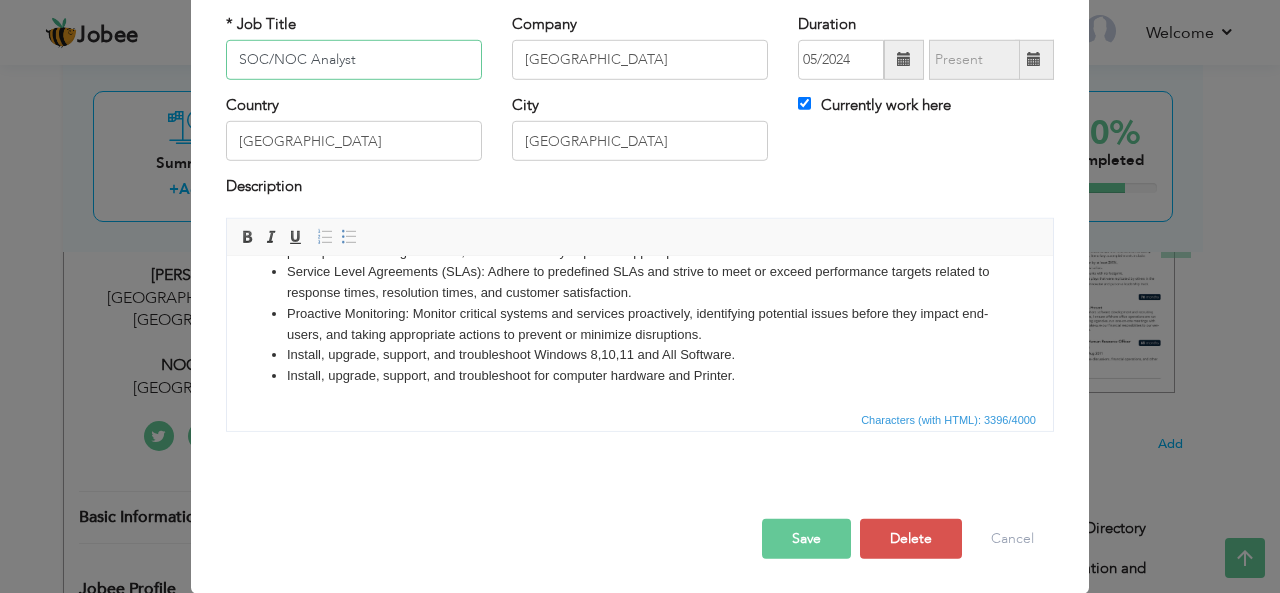 type on "SOC/NOC Analyst" 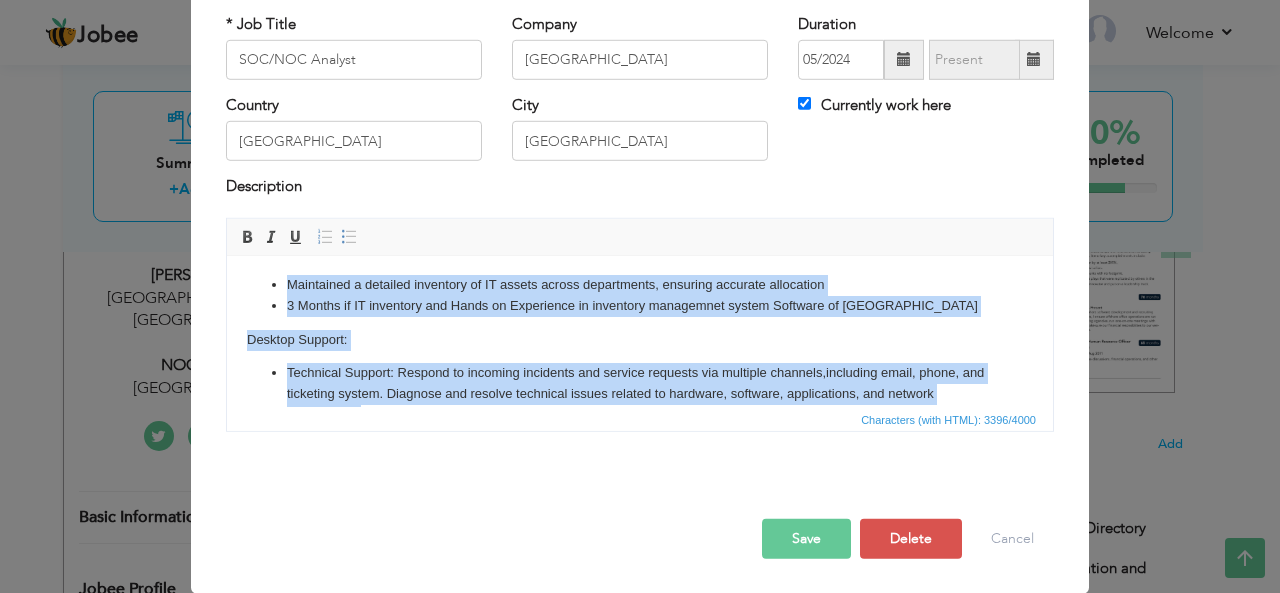 scroll, scrollTop: 0, scrollLeft: 0, axis: both 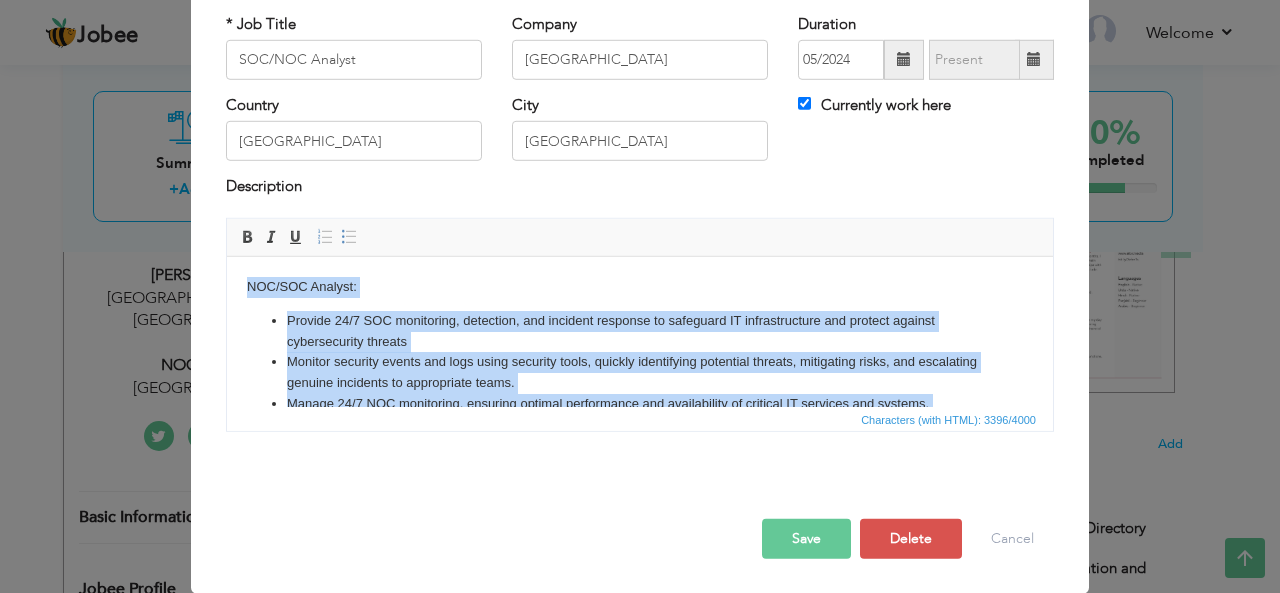 drag, startPoint x: 744, startPoint y: 382, endPoint x: 210, endPoint y: 263, distance: 547.0987 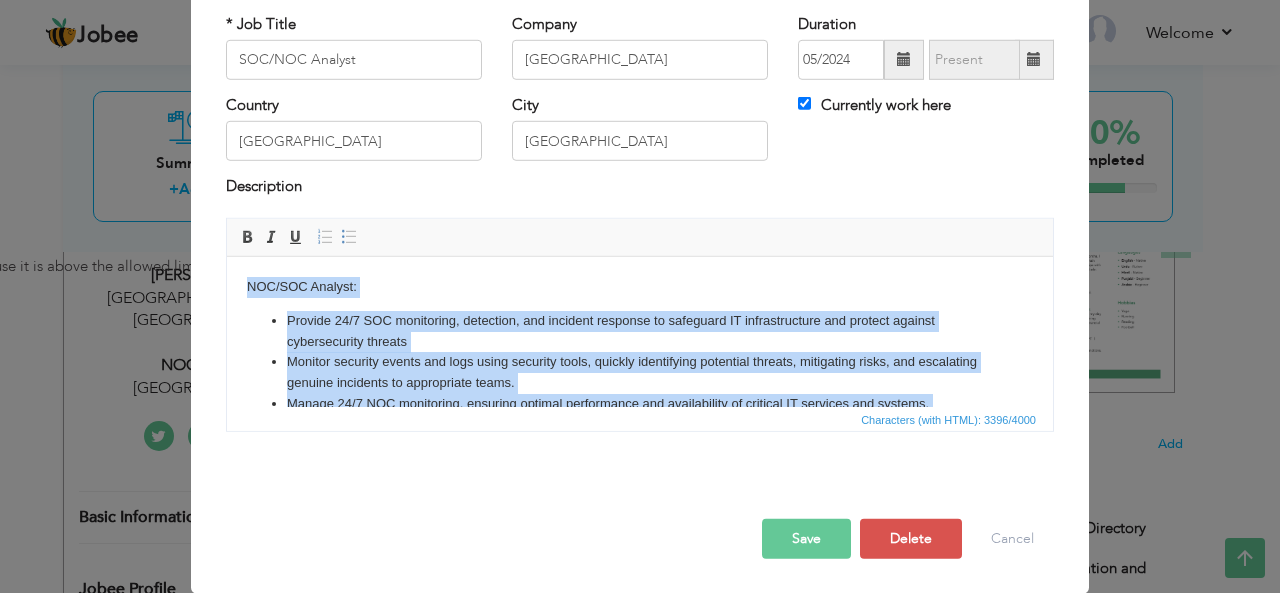 click on "Monitor security events and logs using security tools, quickly identifying potential threats, mitigating risks, and escalating genuine incidents to appropriate teams." at bounding box center [640, 372] 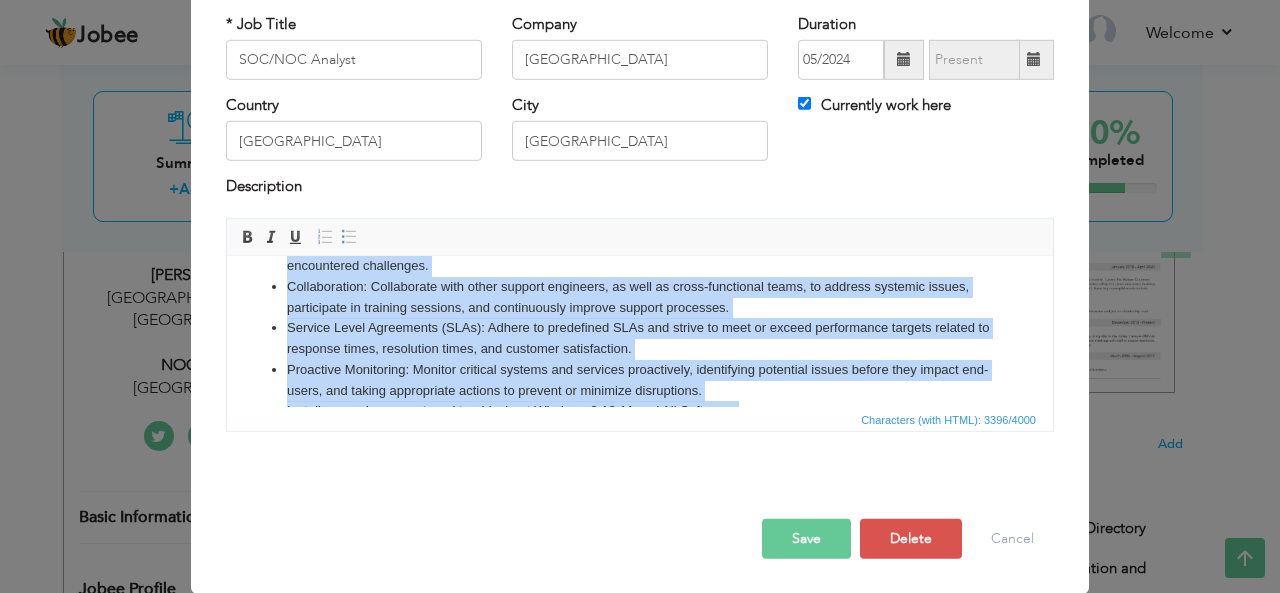 scroll, scrollTop: 766, scrollLeft: 0, axis: vertical 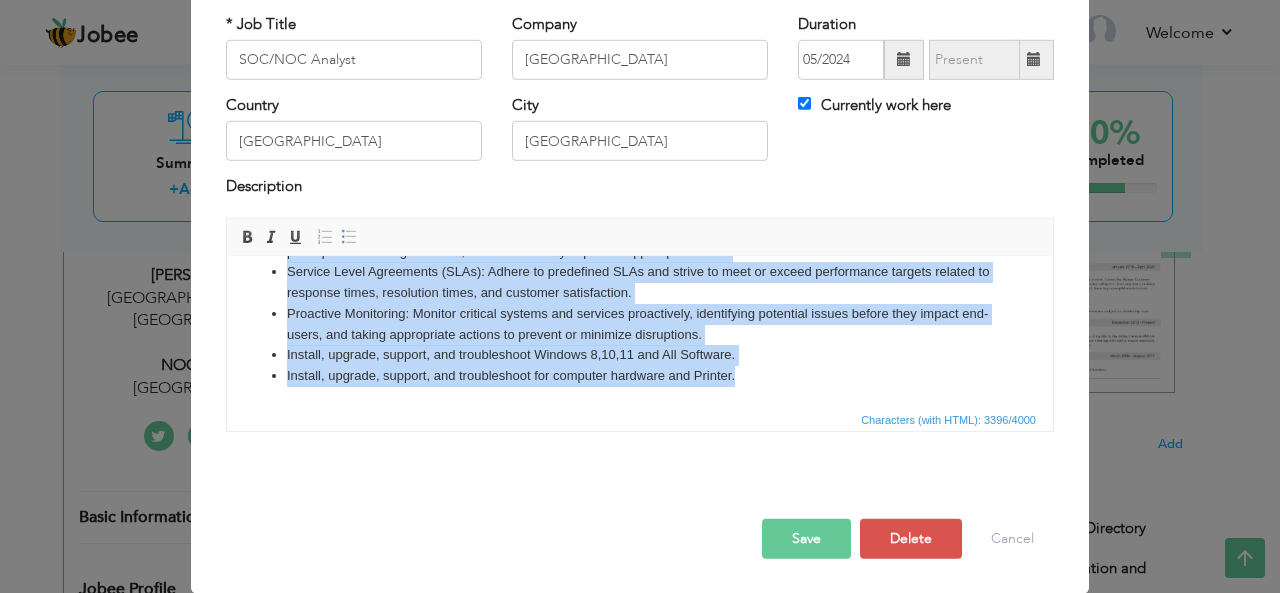 type 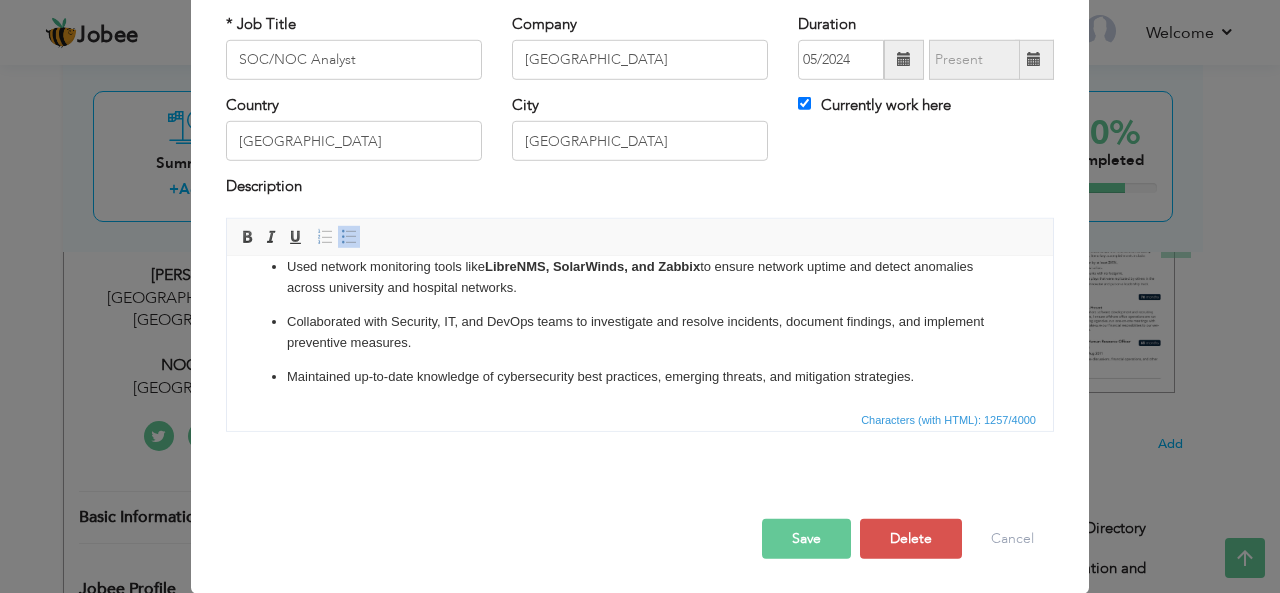 scroll, scrollTop: 0, scrollLeft: 0, axis: both 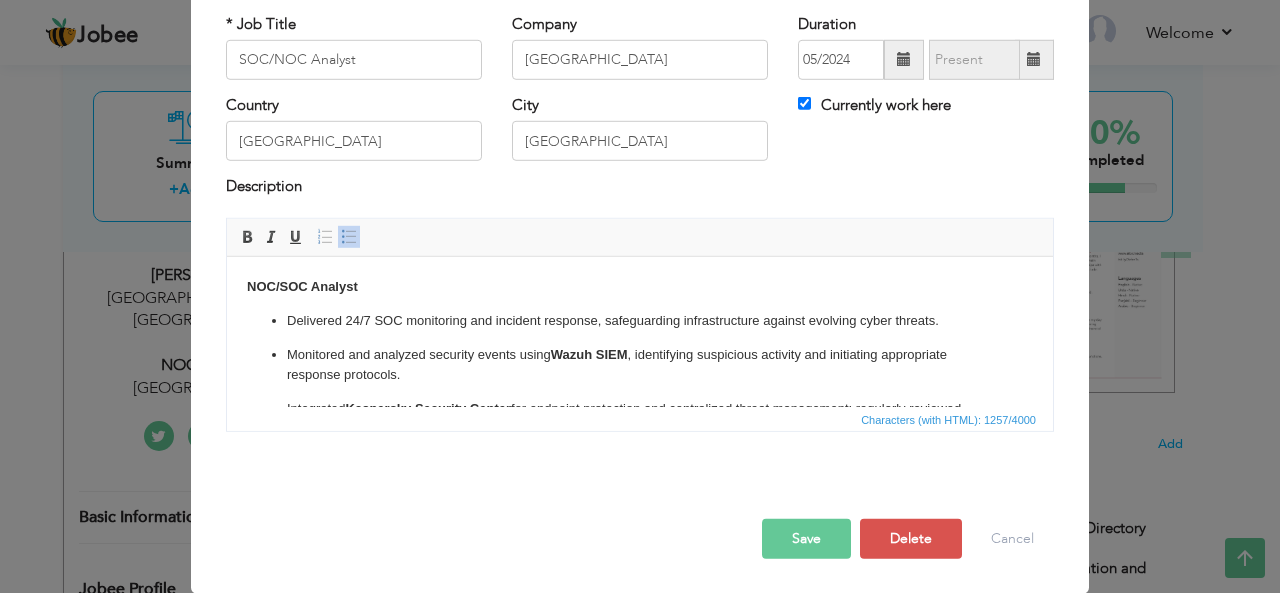 click on "Save" at bounding box center [806, 539] 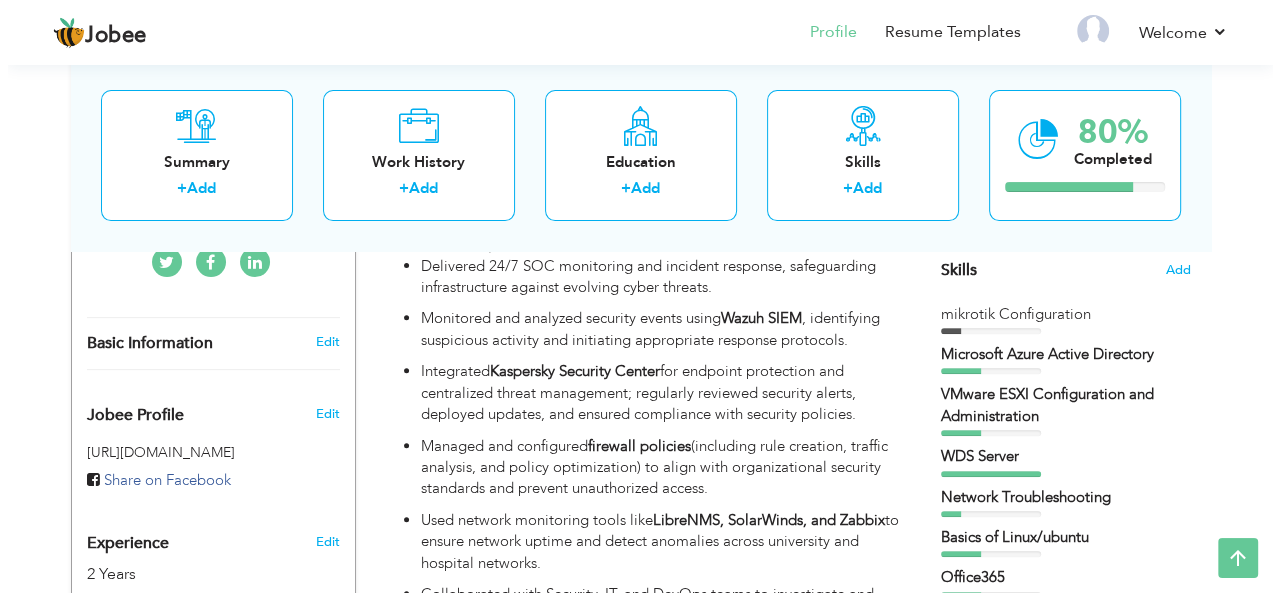 scroll, scrollTop: 509, scrollLeft: 0, axis: vertical 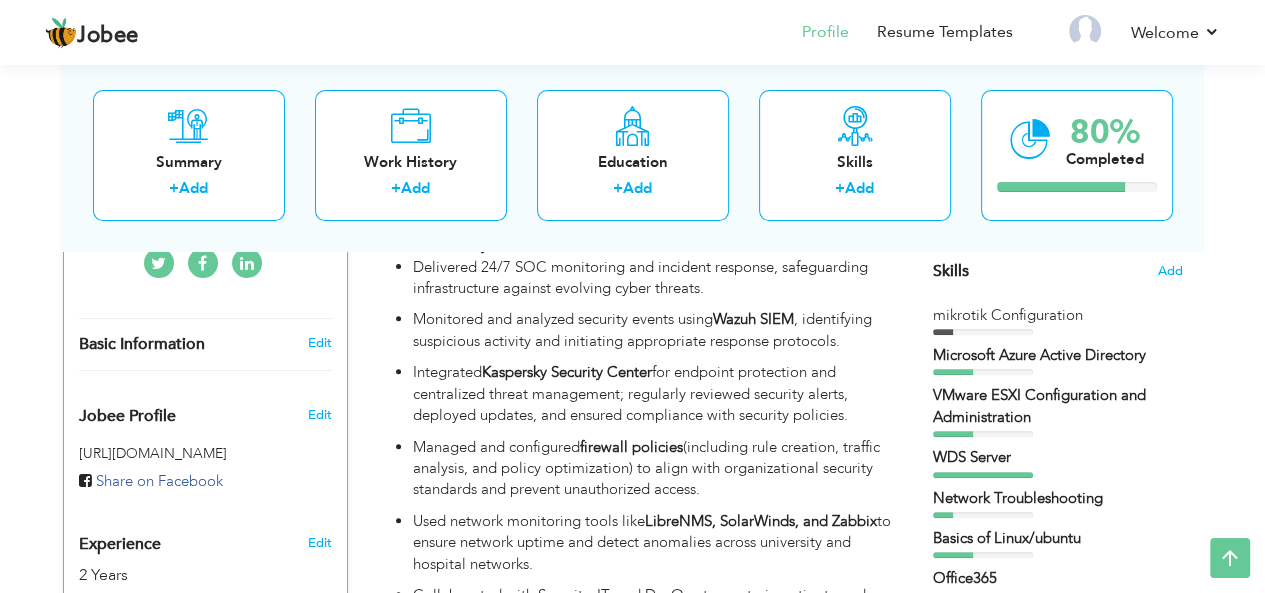 click on "Integrated  Kaspersky Security Center  for endpoint protection and centralized threat management; regularly reviewed security alerts, deployed updates, and ensured compliance with security policies." at bounding box center [652, 394] 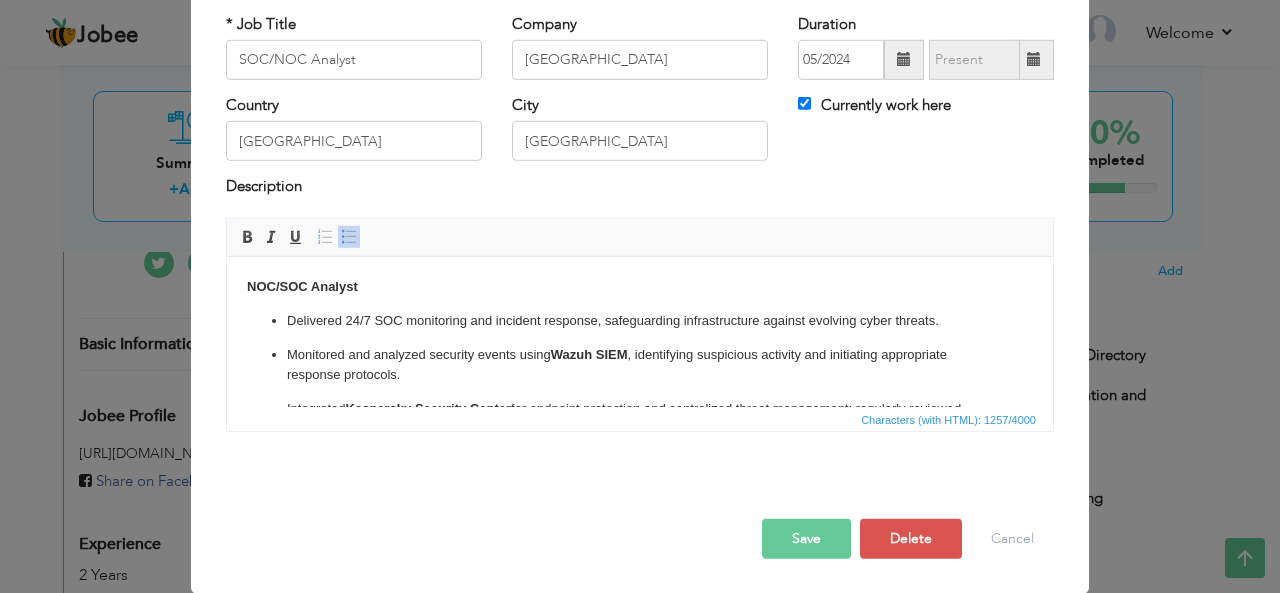 scroll, scrollTop: 0, scrollLeft: 0, axis: both 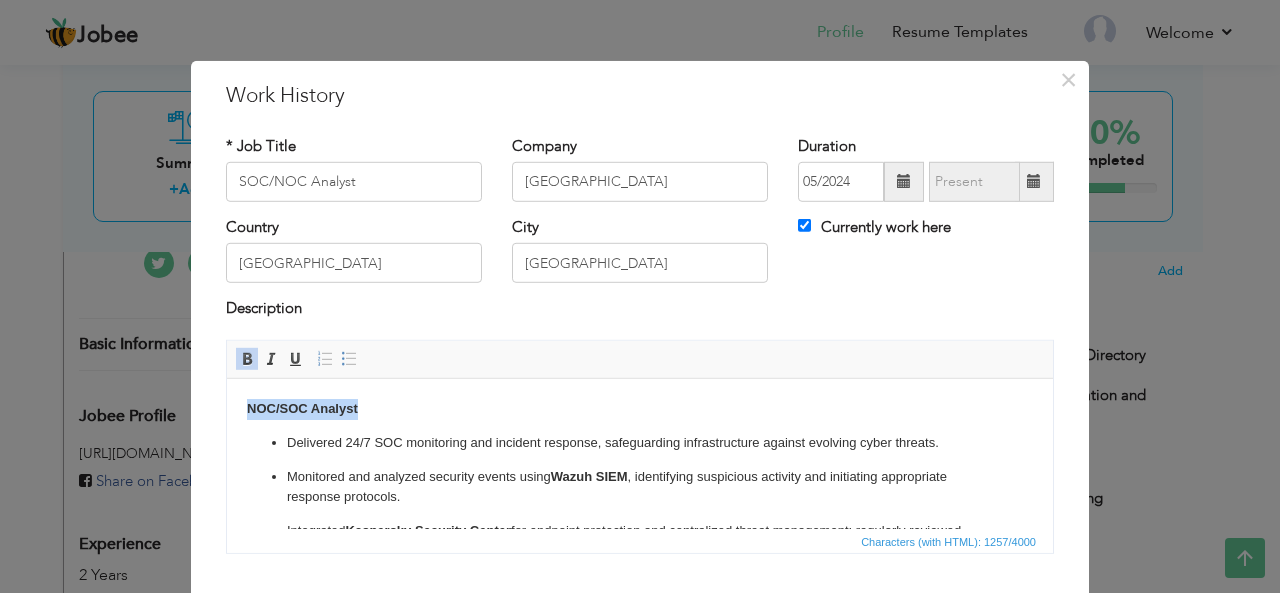 drag, startPoint x: 375, startPoint y: 408, endPoint x: 221, endPoint y: 409, distance: 154.00325 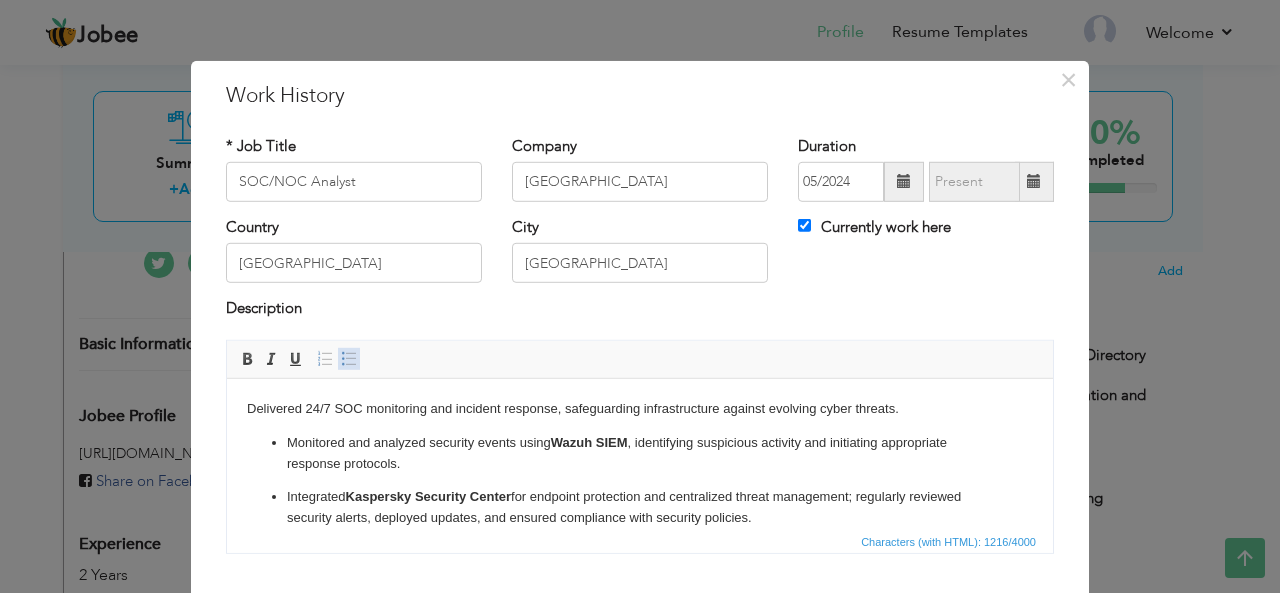 click on "Insert/Remove Bulleted List" at bounding box center (349, 359) 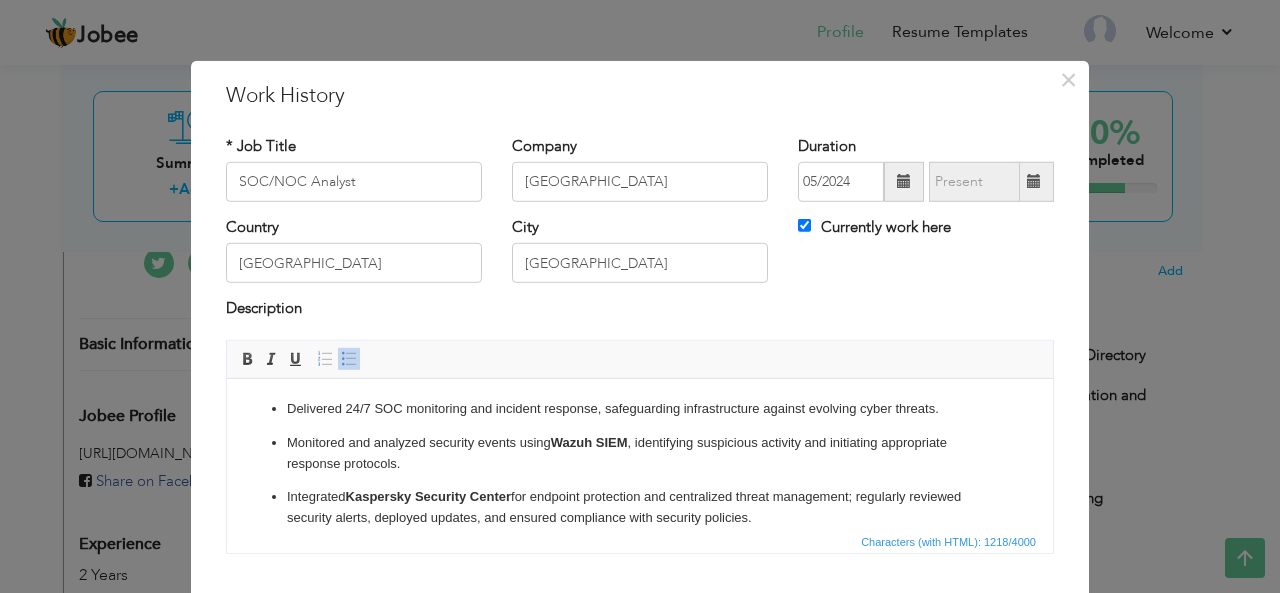 scroll, scrollTop: 217, scrollLeft: 0, axis: vertical 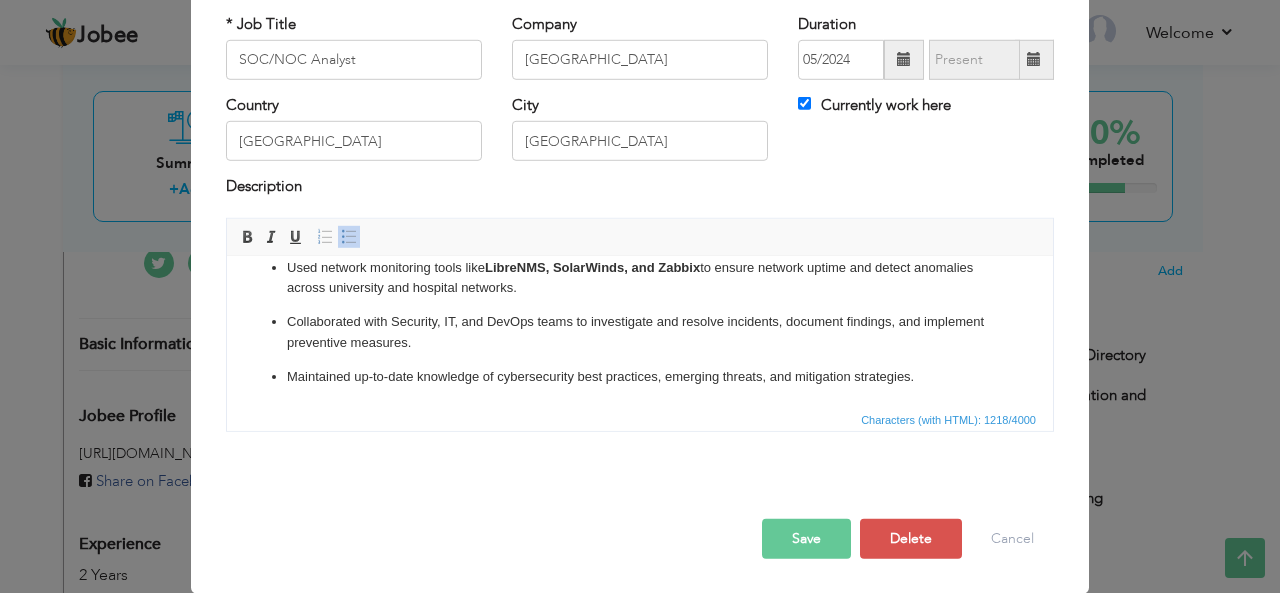 click on "Save" at bounding box center [806, 539] 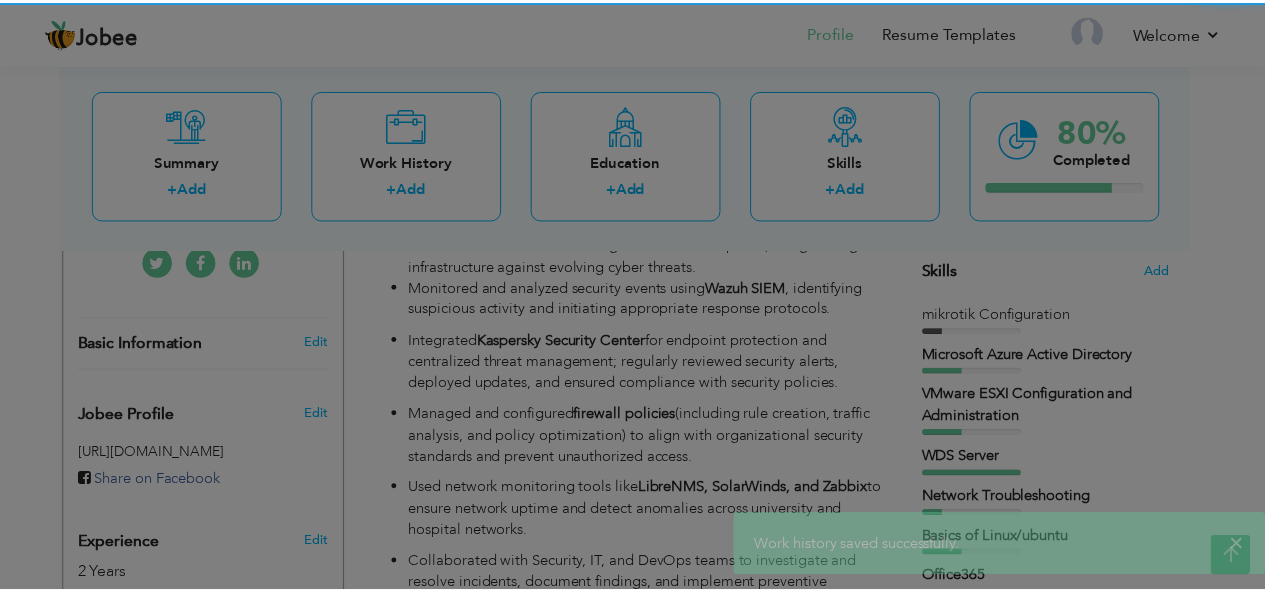 scroll, scrollTop: 0, scrollLeft: 0, axis: both 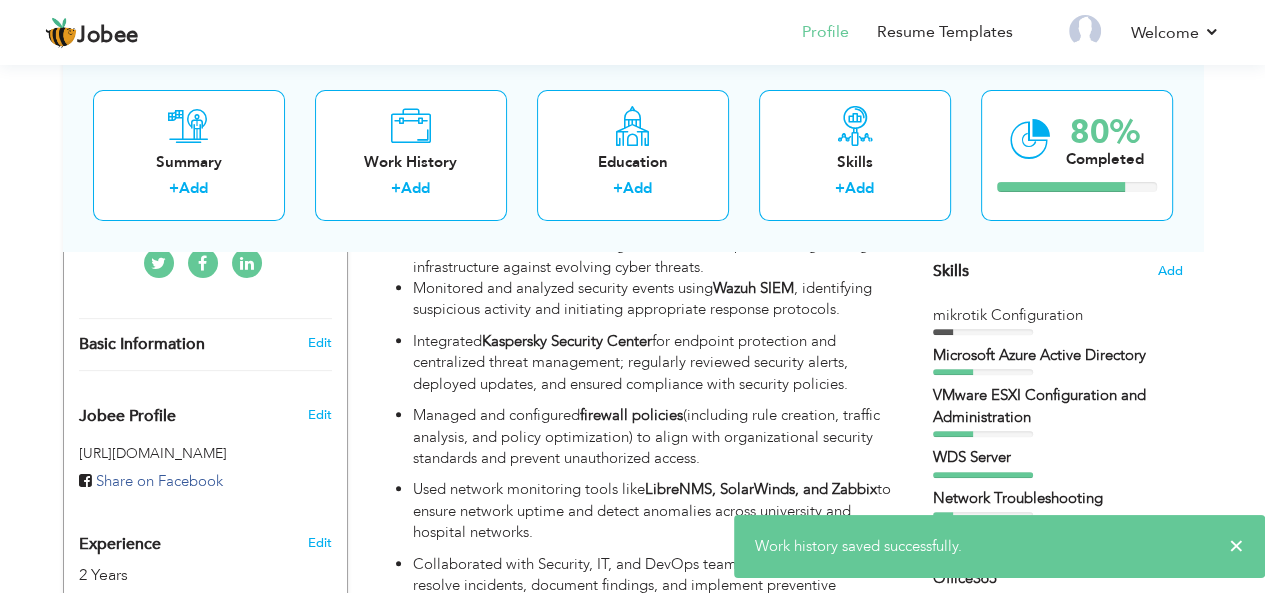 click on "×
Work history saved successfully." at bounding box center (999, 546) 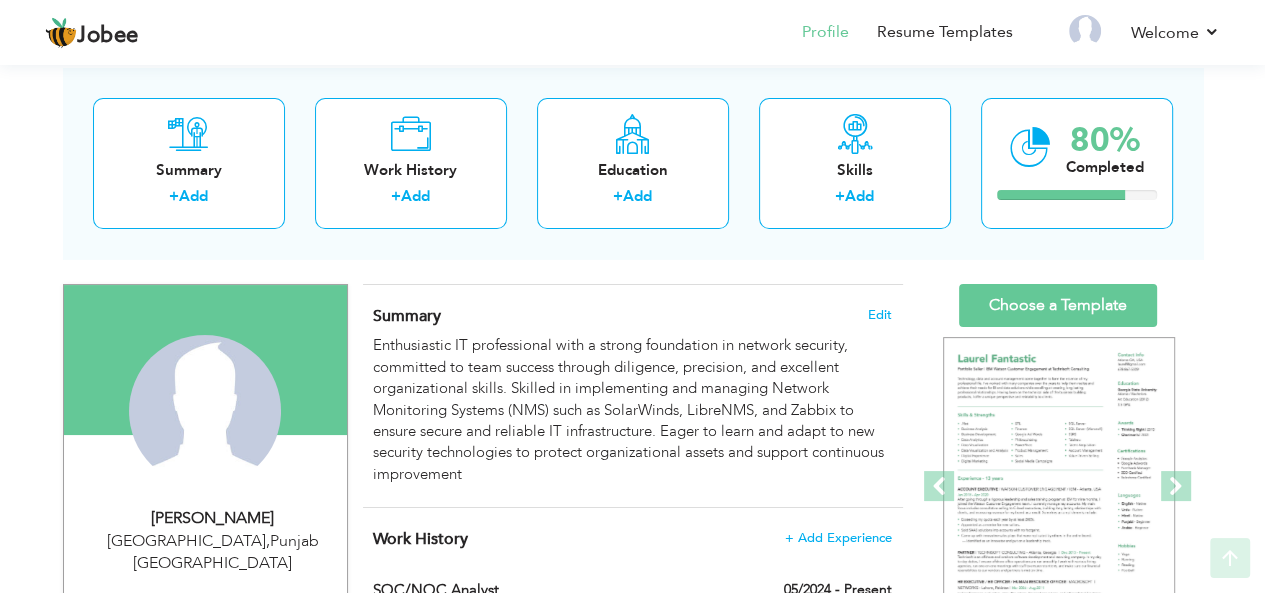 scroll, scrollTop: 162, scrollLeft: 0, axis: vertical 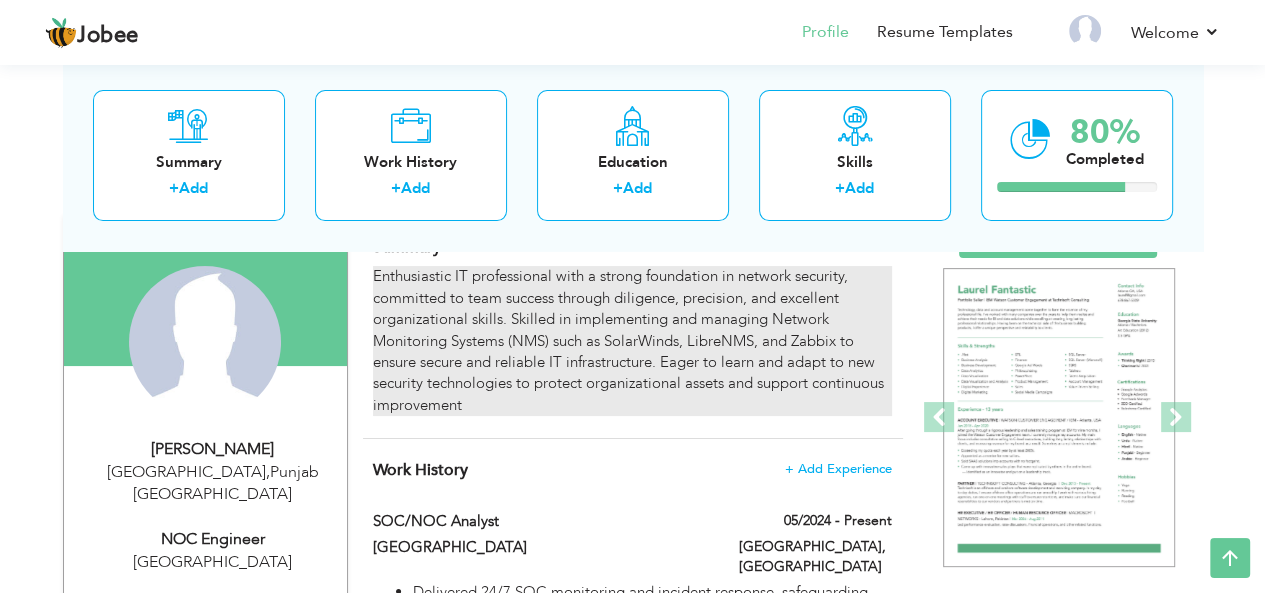 click on "Enthusiastic IT professional with a strong foundation in network security, committed to team success through diligence, precision, and excellent organizational skills. Skilled in implementing and managing Network Monitoring Systems (NMS) such as SolarWinds, LibreNMS, and Zabbix to ensure secure and reliable IT infrastructure. Eager to learn and adapt to new security technologies to protect organizational assets and support continuous improvement" at bounding box center (632, 341) 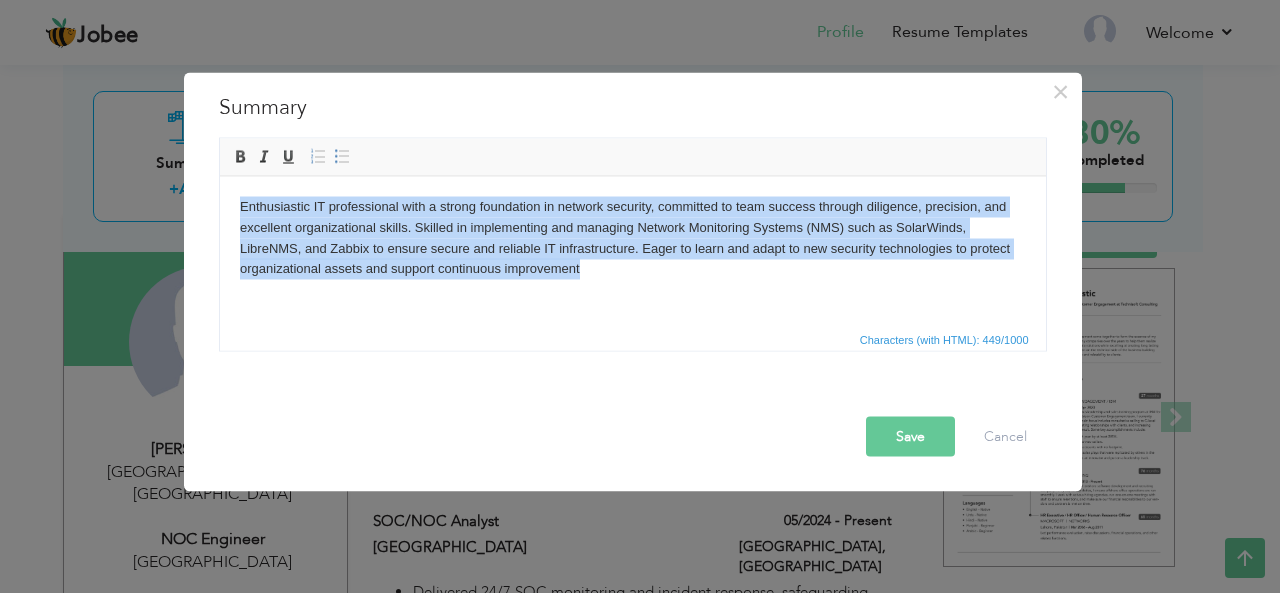 drag, startPoint x: 581, startPoint y: 270, endPoint x: 240, endPoint y: 202, distance: 347.71396 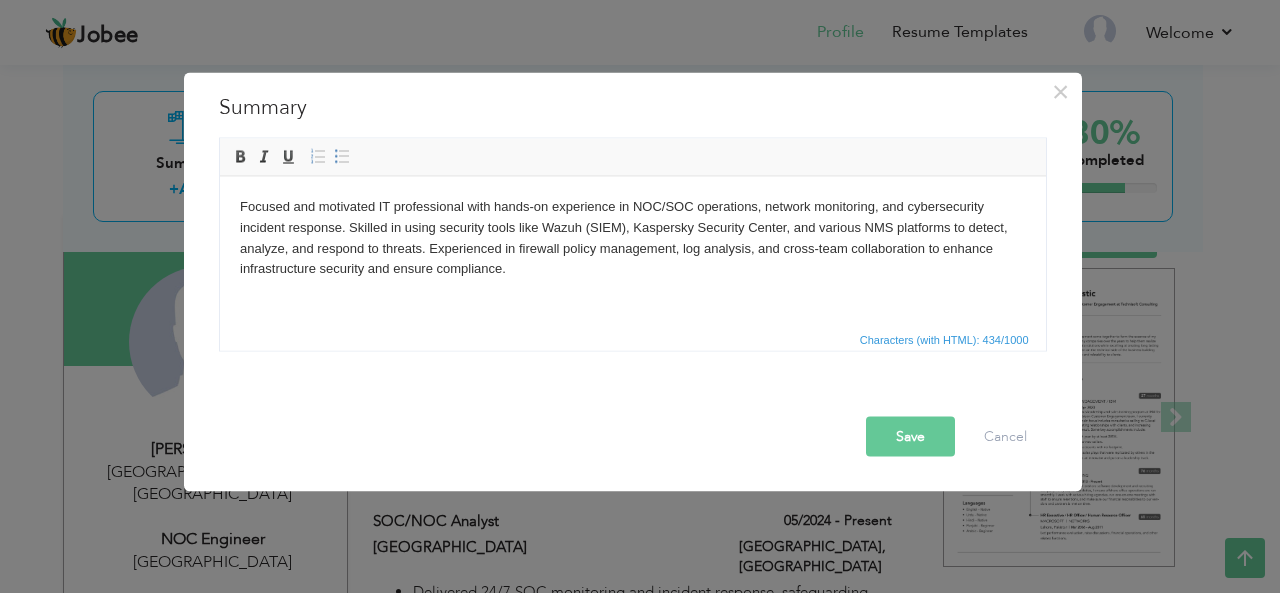 click on "Save" at bounding box center (910, 436) 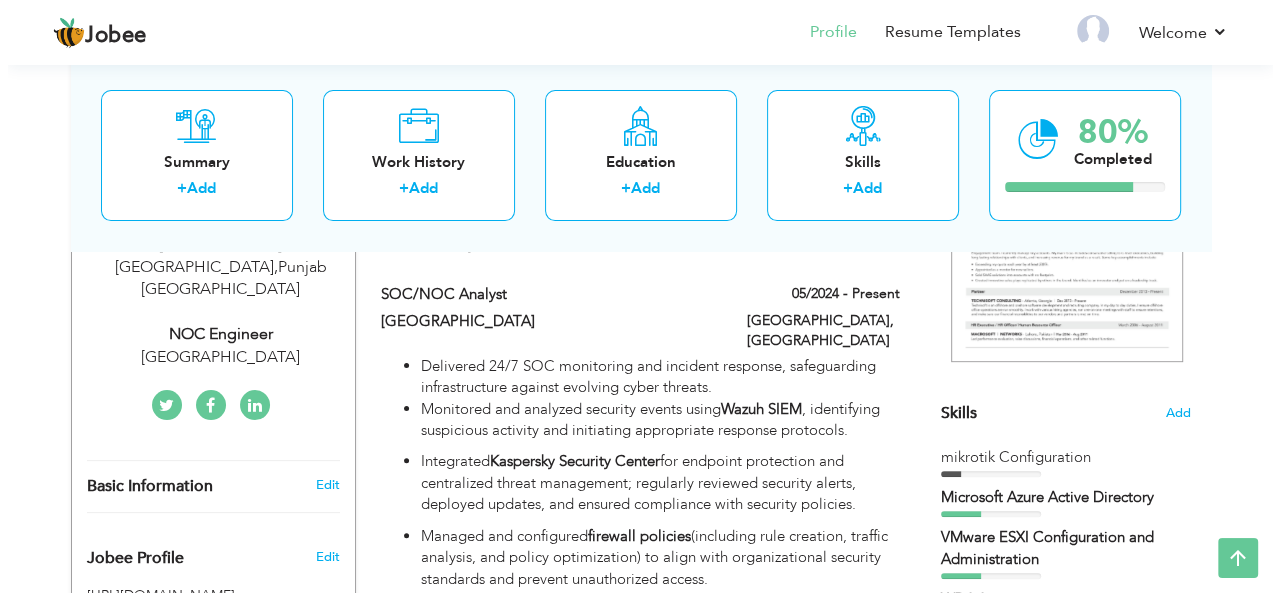 scroll, scrollTop: 298, scrollLeft: 0, axis: vertical 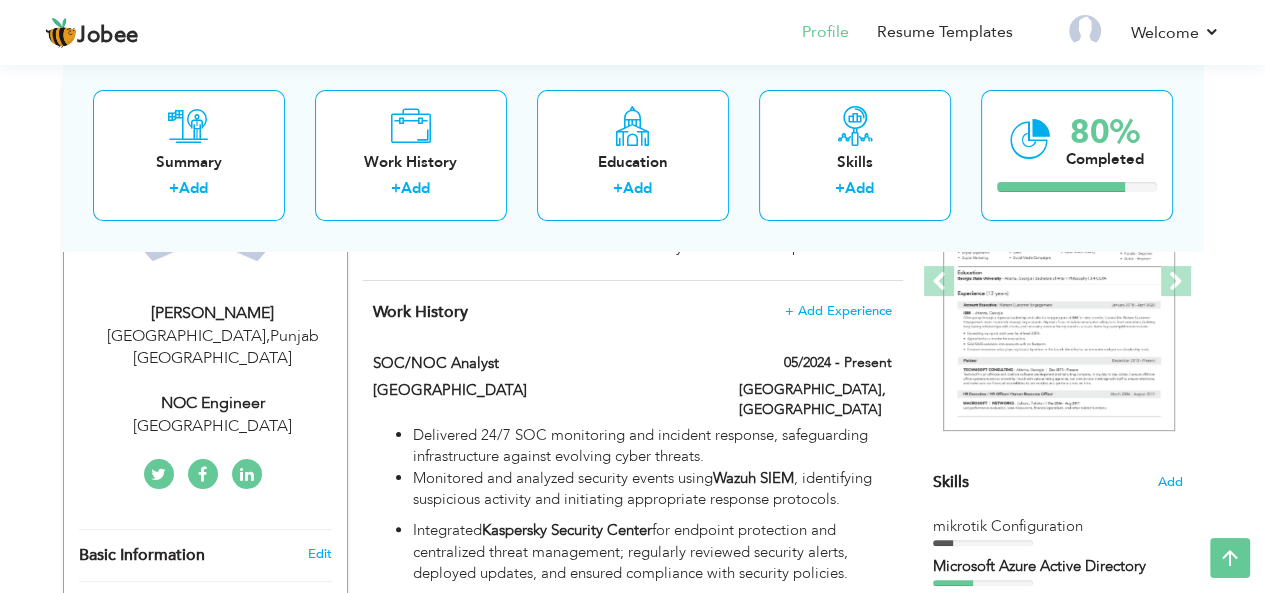 click on "NOC Engineer" at bounding box center (213, 403) 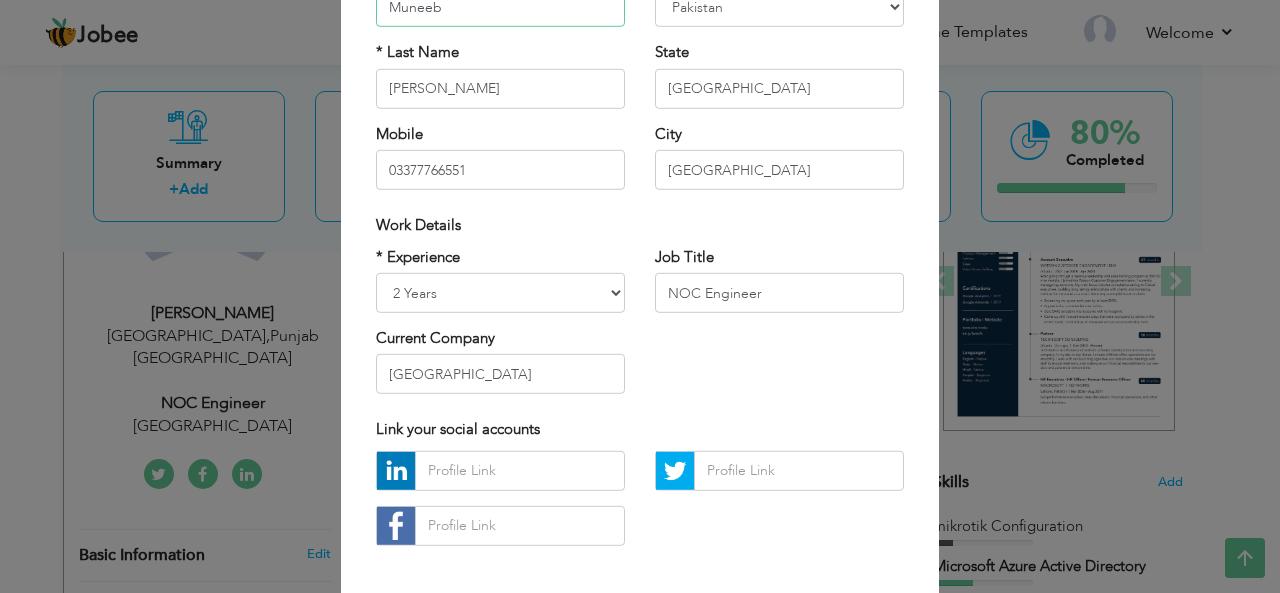 scroll, scrollTop: 235, scrollLeft: 0, axis: vertical 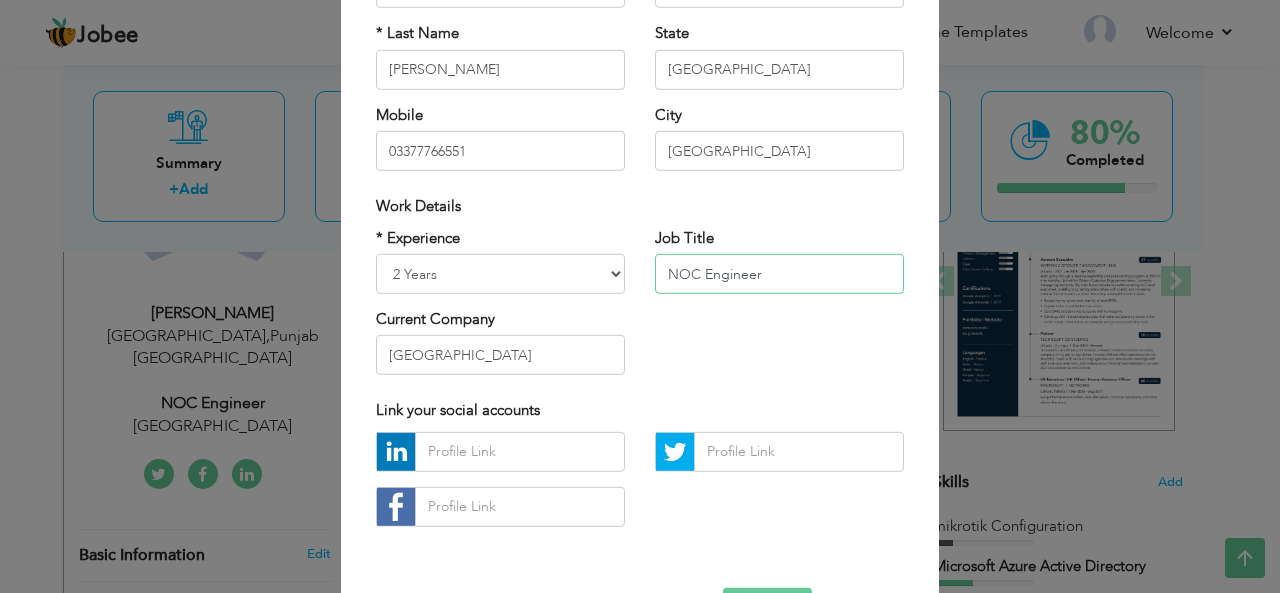 drag, startPoint x: 761, startPoint y: 275, endPoint x: 394, endPoint y: 281, distance: 367.04904 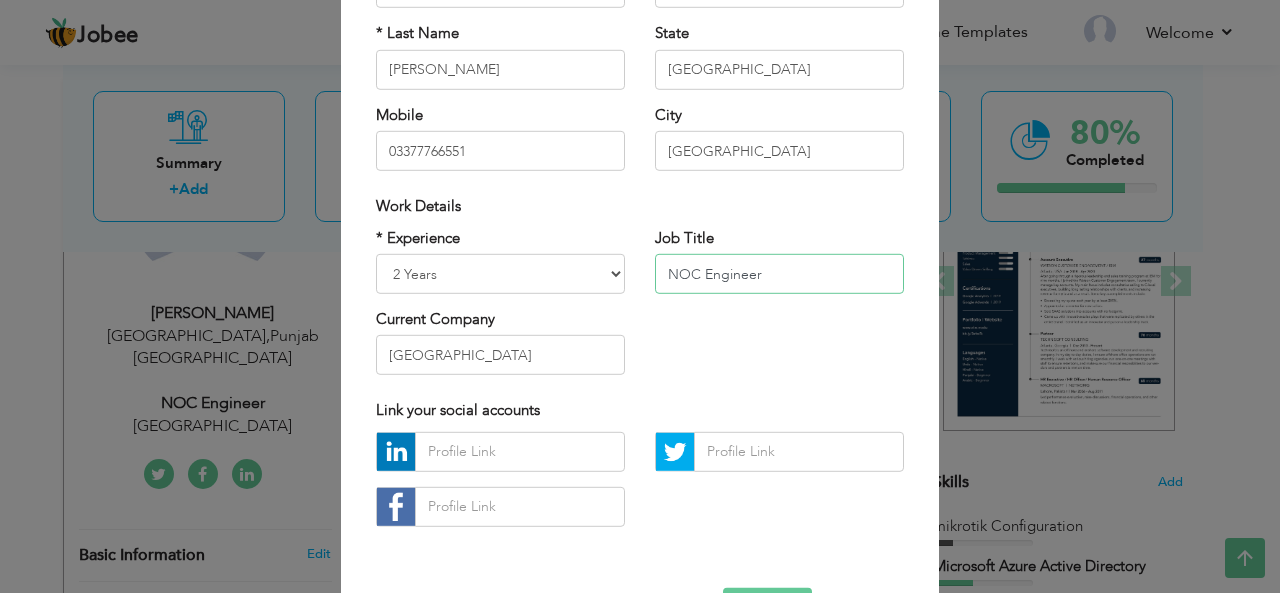 click on "* Experience
Entry Level Less than 1 Year 1 Year 2 Years 3 Years 4 Years 5 Years 6 Years 7 Years 8 Years 9 Years 10 Years 11 Years 12 Years 13 Years 14 Years 15 Years 16 Years 17 Years 18 Years 19 Years 20 Years 21 Years 22 Years 23 Years 24 Years 25 Years 26 Years 27 Years 28 Years 29 Years 30 Years 31 Years 32 Years 33 Years 34 Years 35 Years More than 35 Years
Current Company
[GEOGRAPHIC_DATA]
Job Title" at bounding box center (640, 308) 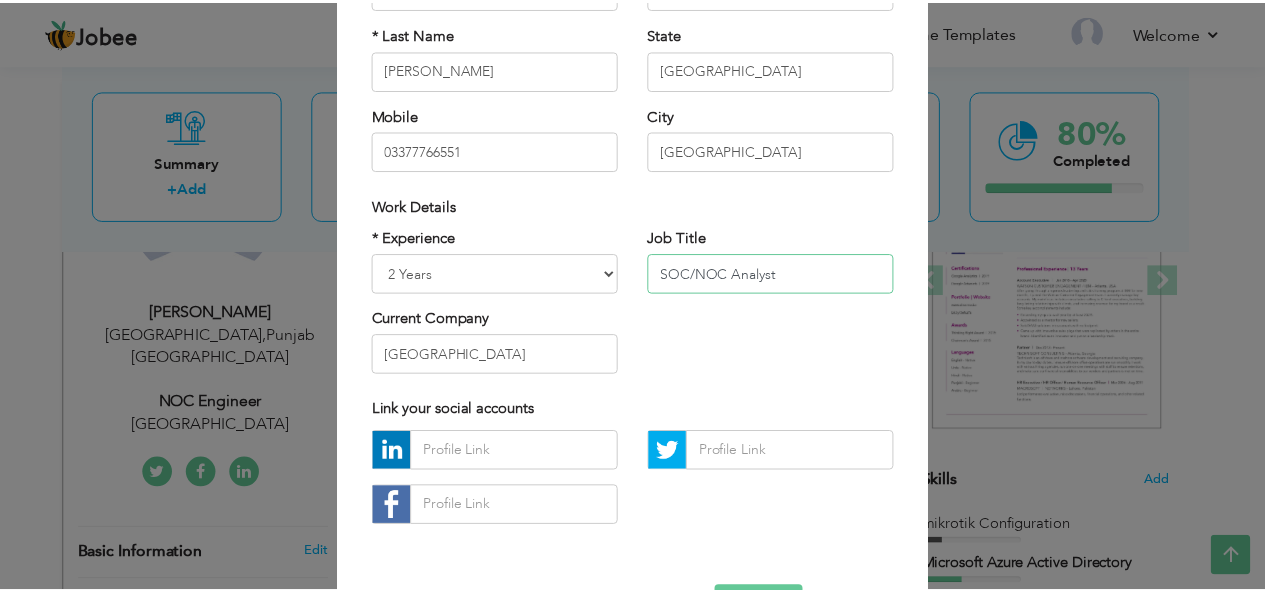 scroll, scrollTop: 304, scrollLeft: 0, axis: vertical 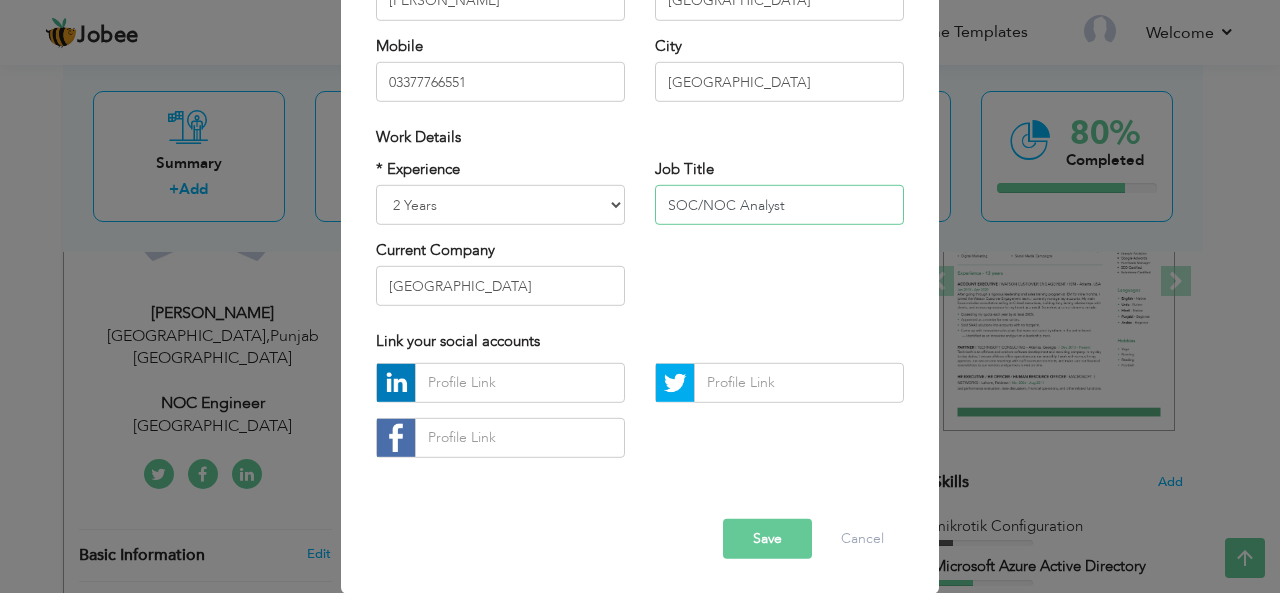 type on "SOC/NOC Analyst" 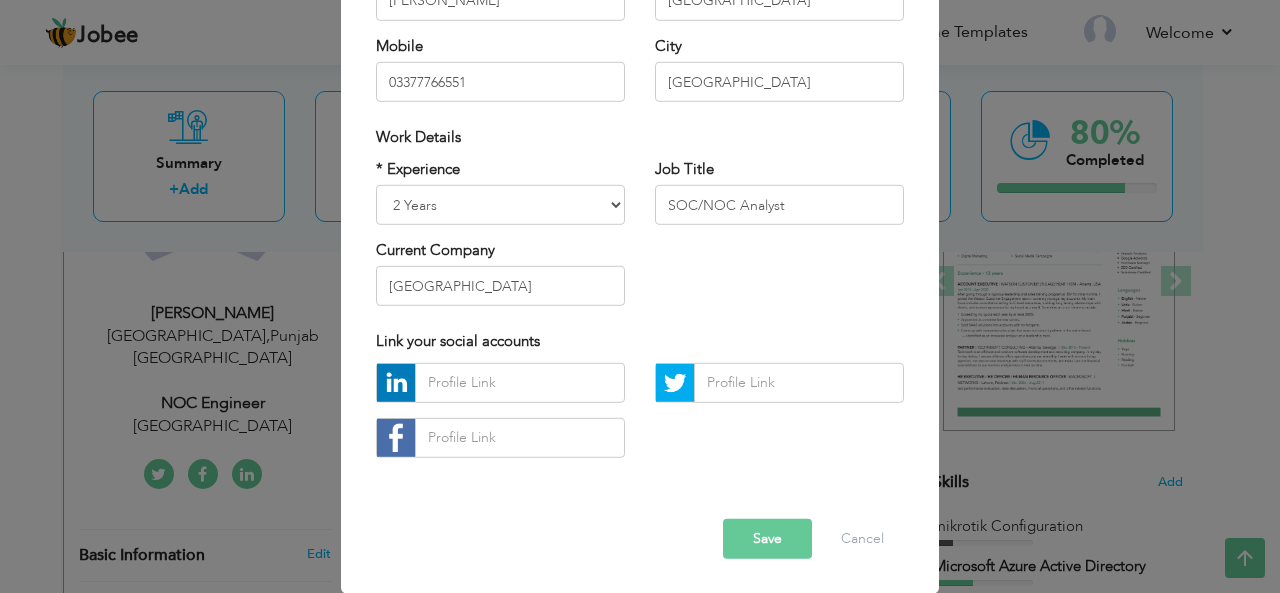 click on "Save" at bounding box center [767, 539] 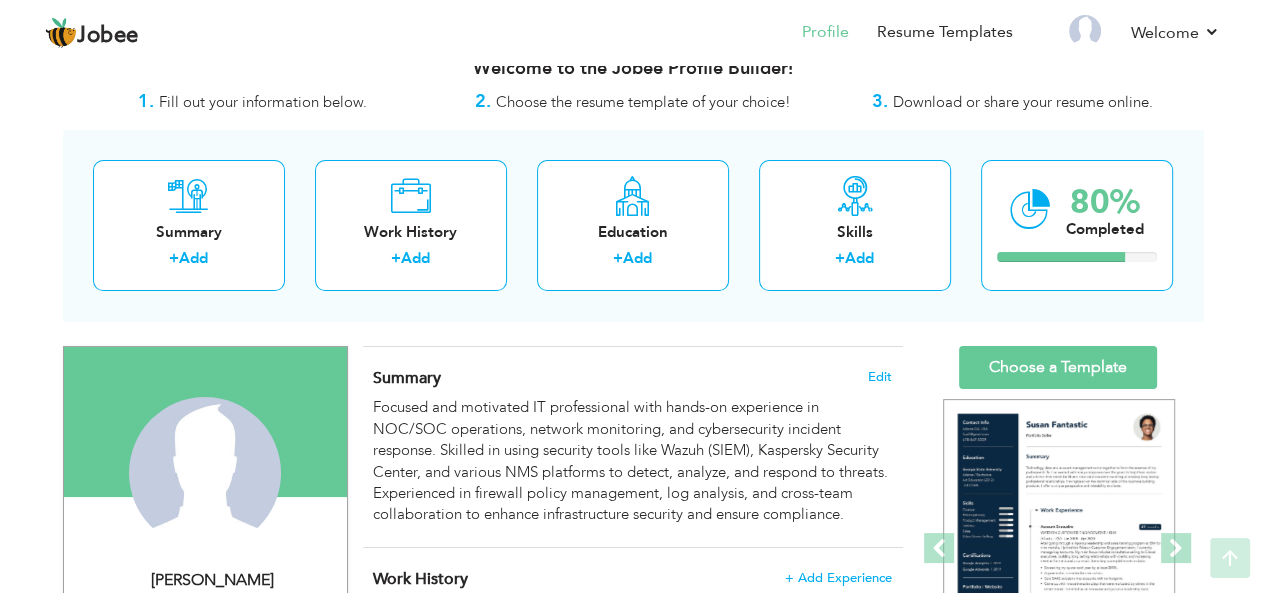 scroll, scrollTop: 27, scrollLeft: 0, axis: vertical 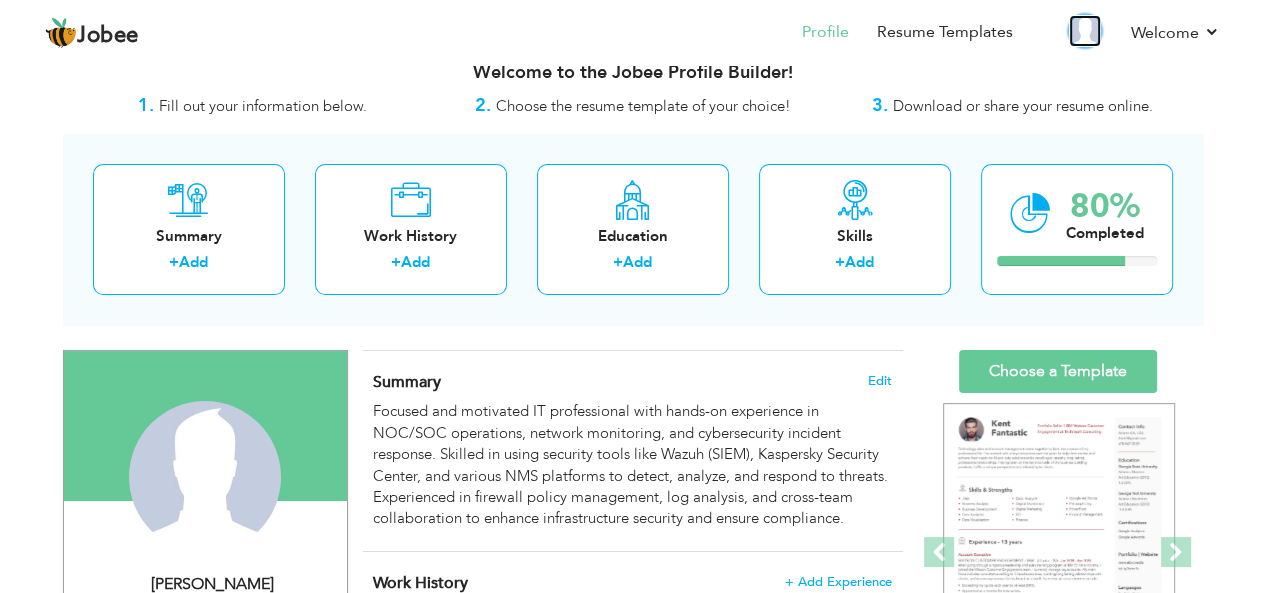click at bounding box center (1085, 31) 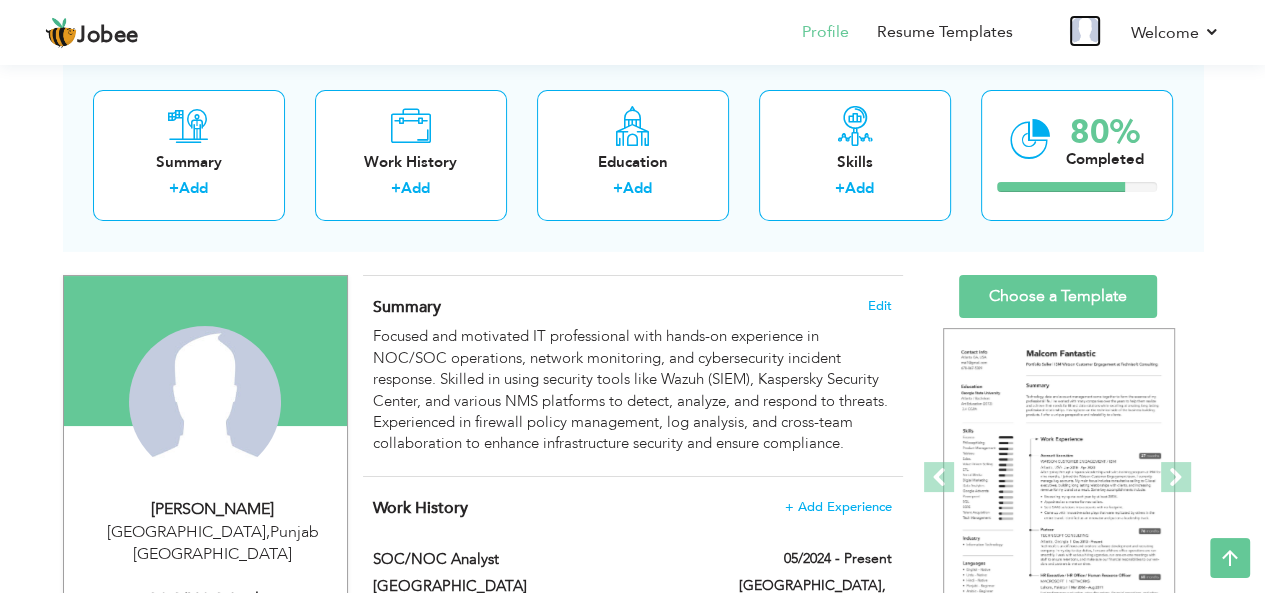 scroll, scrollTop: 0, scrollLeft: 0, axis: both 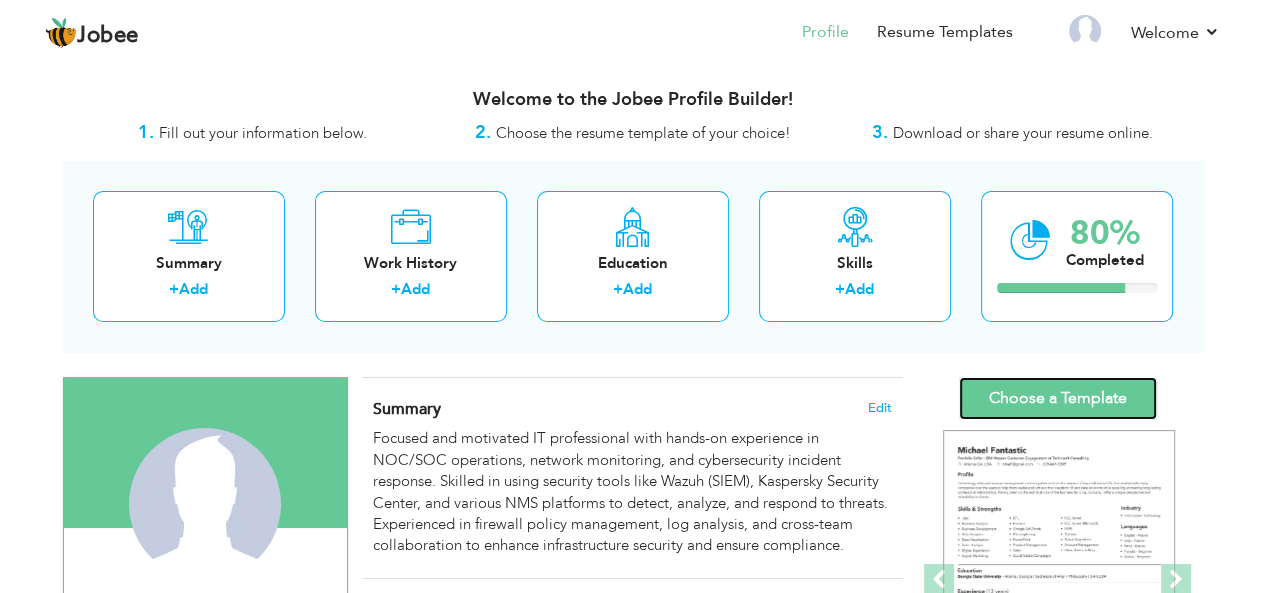 click on "Choose a Template" at bounding box center (1058, 398) 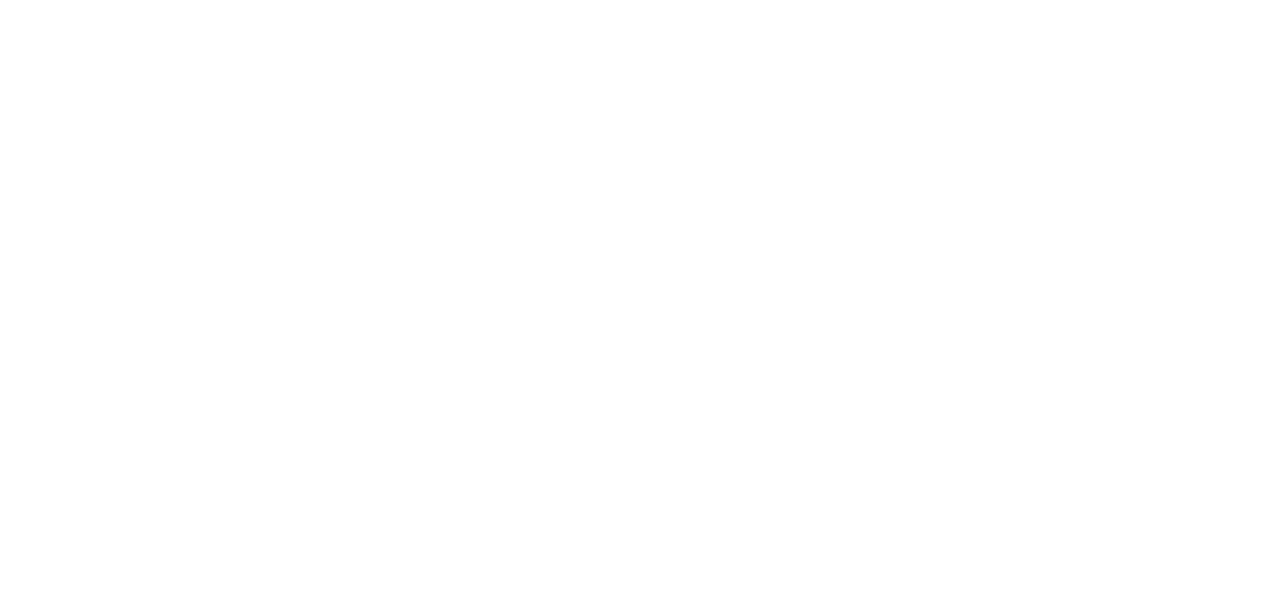 scroll, scrollTop: 0, scrollLeft: 0, axis: both 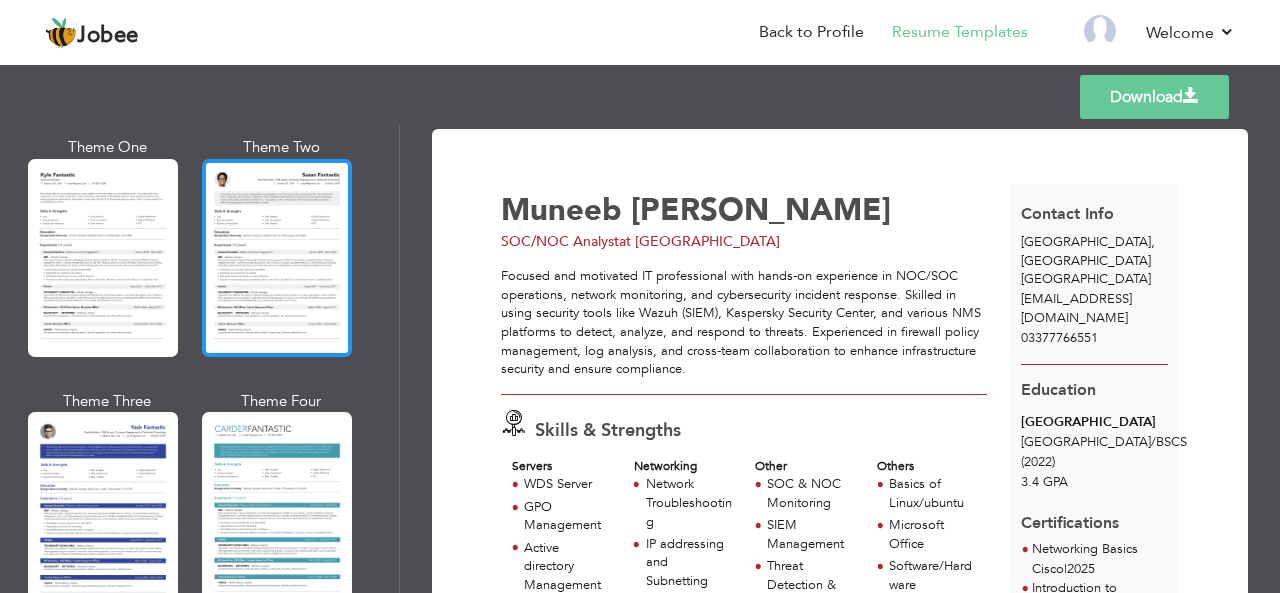 click at bounding box center (277, 258) 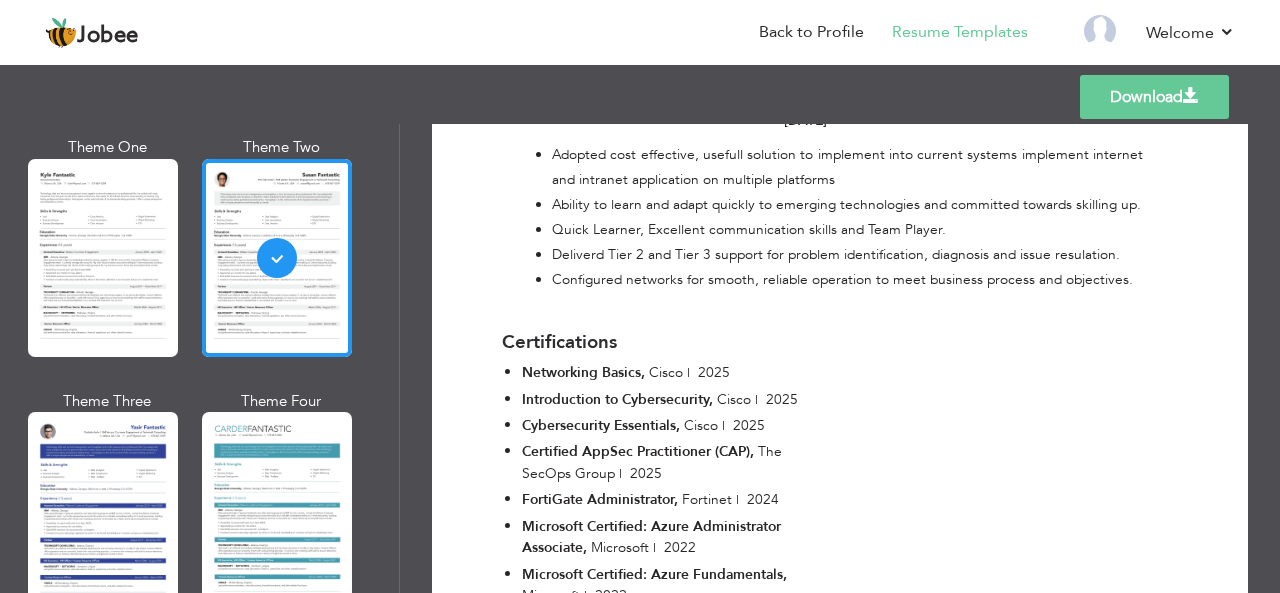 scroll, scrollTop: 2072, scrollLeft: 0, axis: vertical 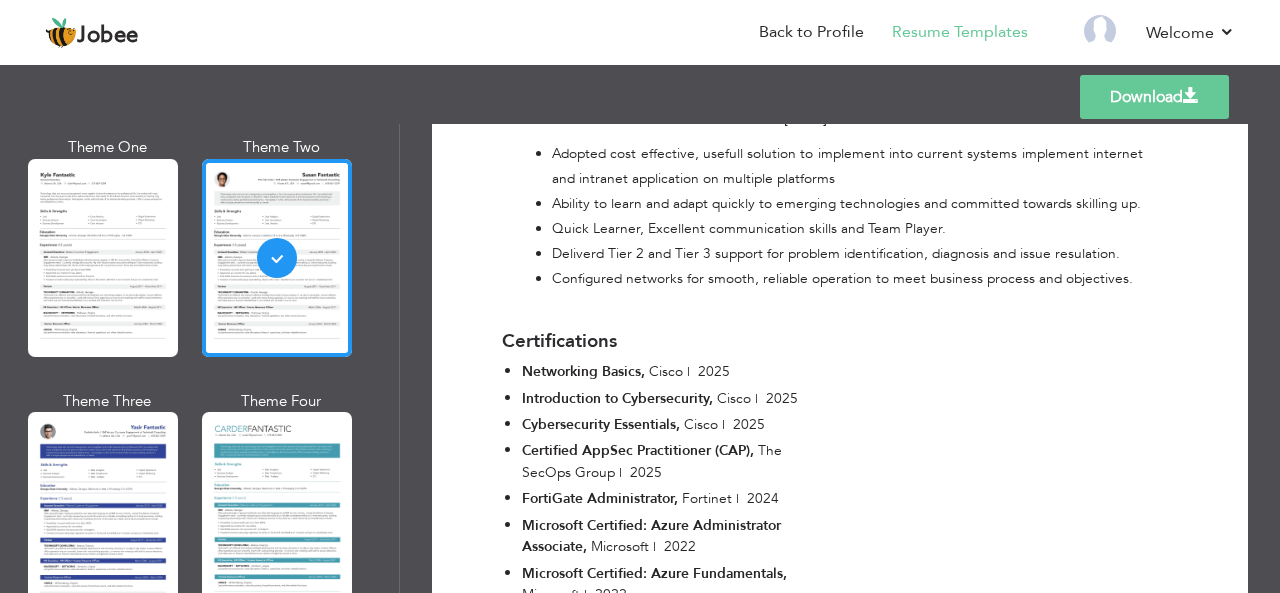 click on "Download" at bounding box center (1154, 97) 